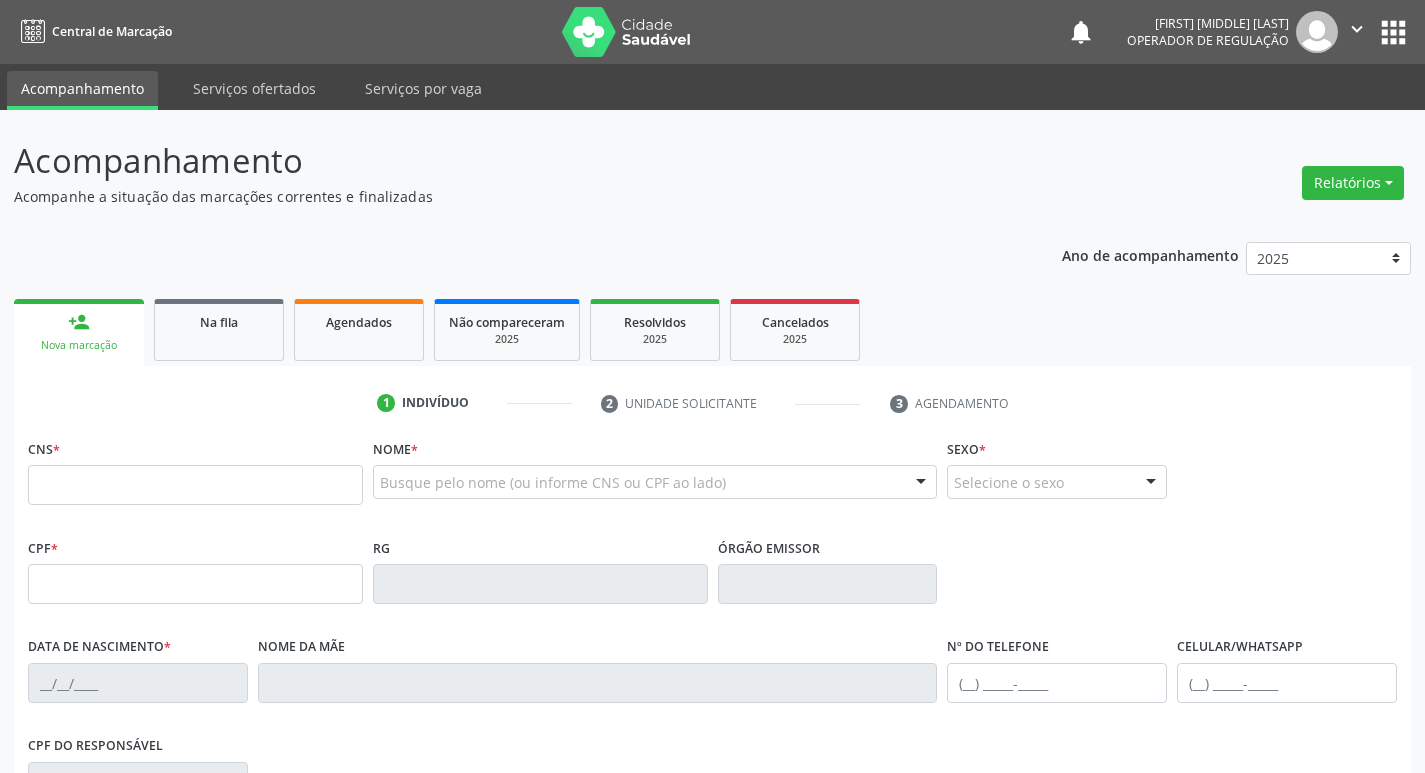scroll, scrollTop: 0, scrollLeft: 0, axis: both 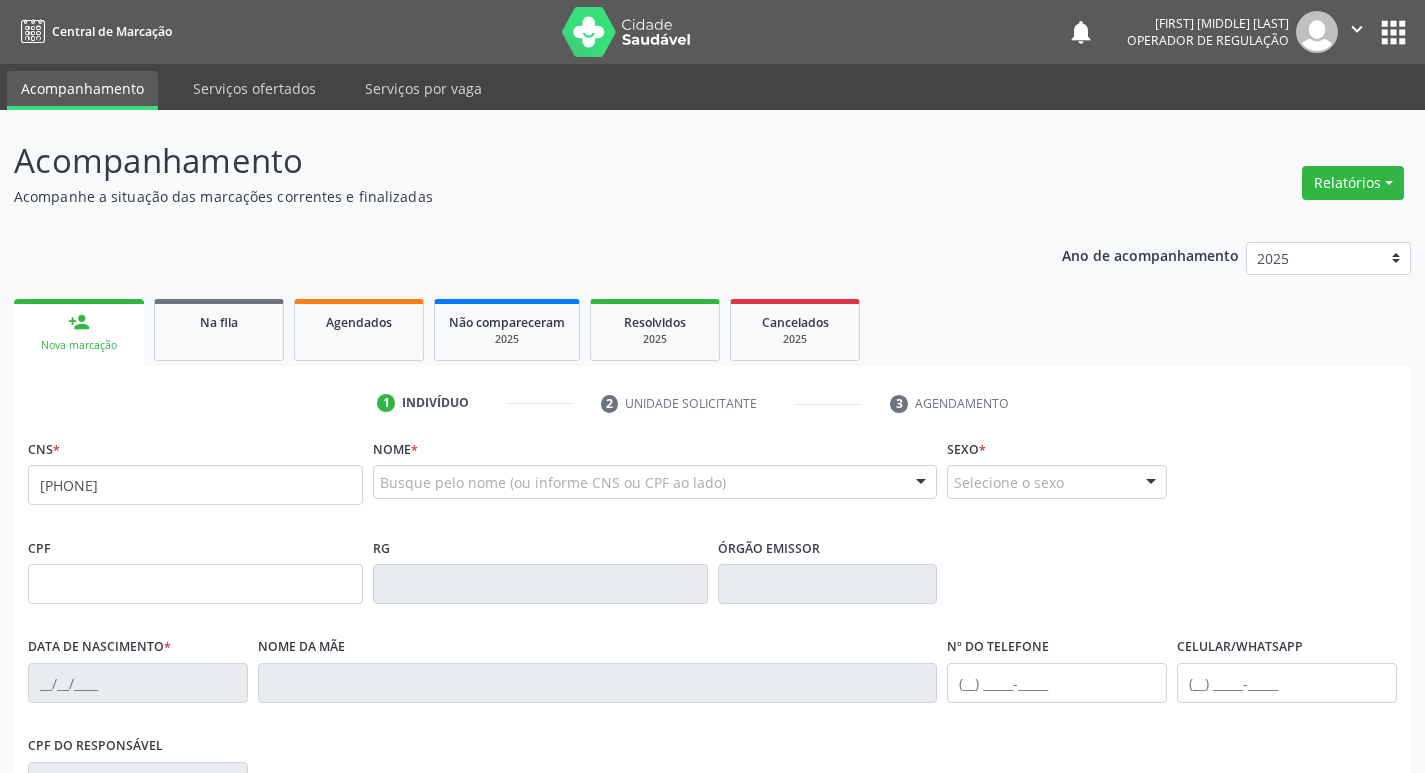 type on "[PHONE]" 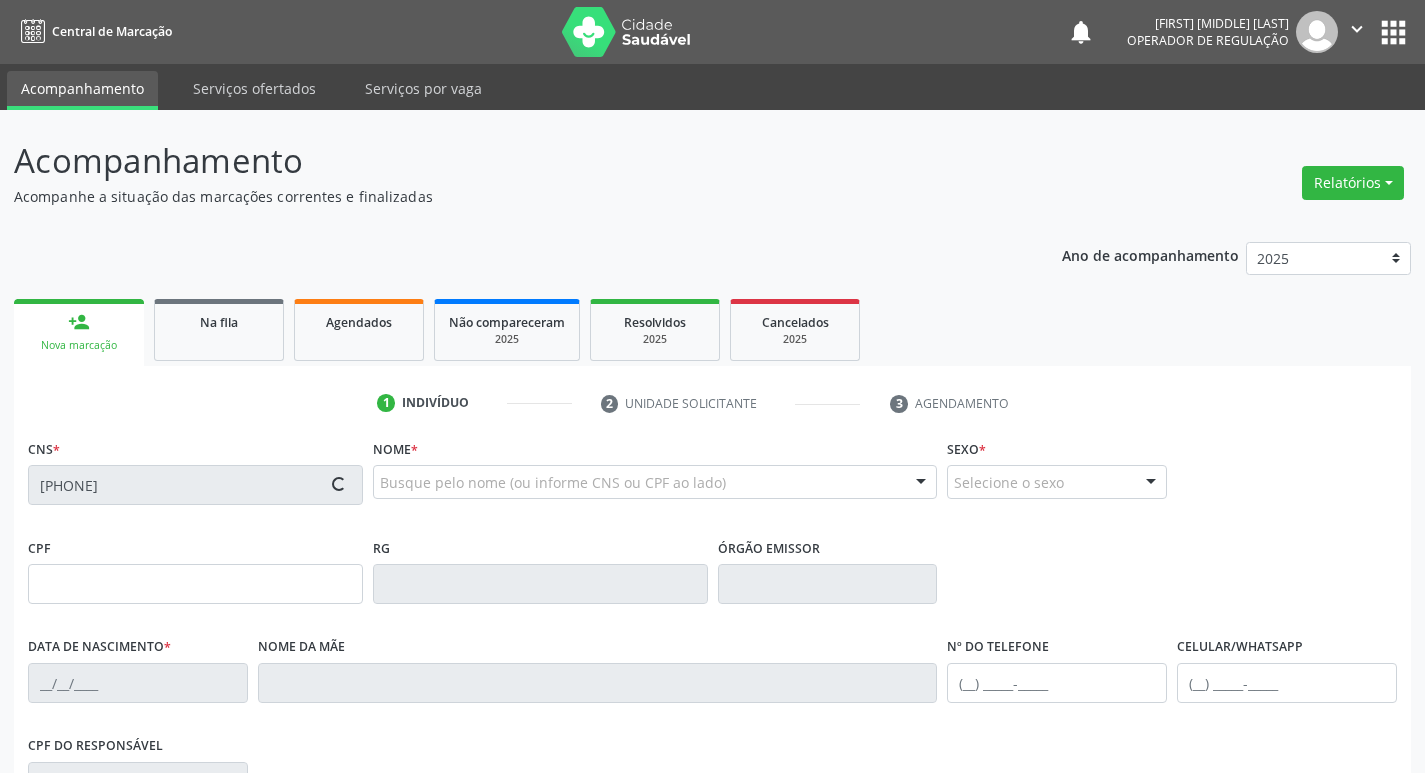 type on "[CPF]" 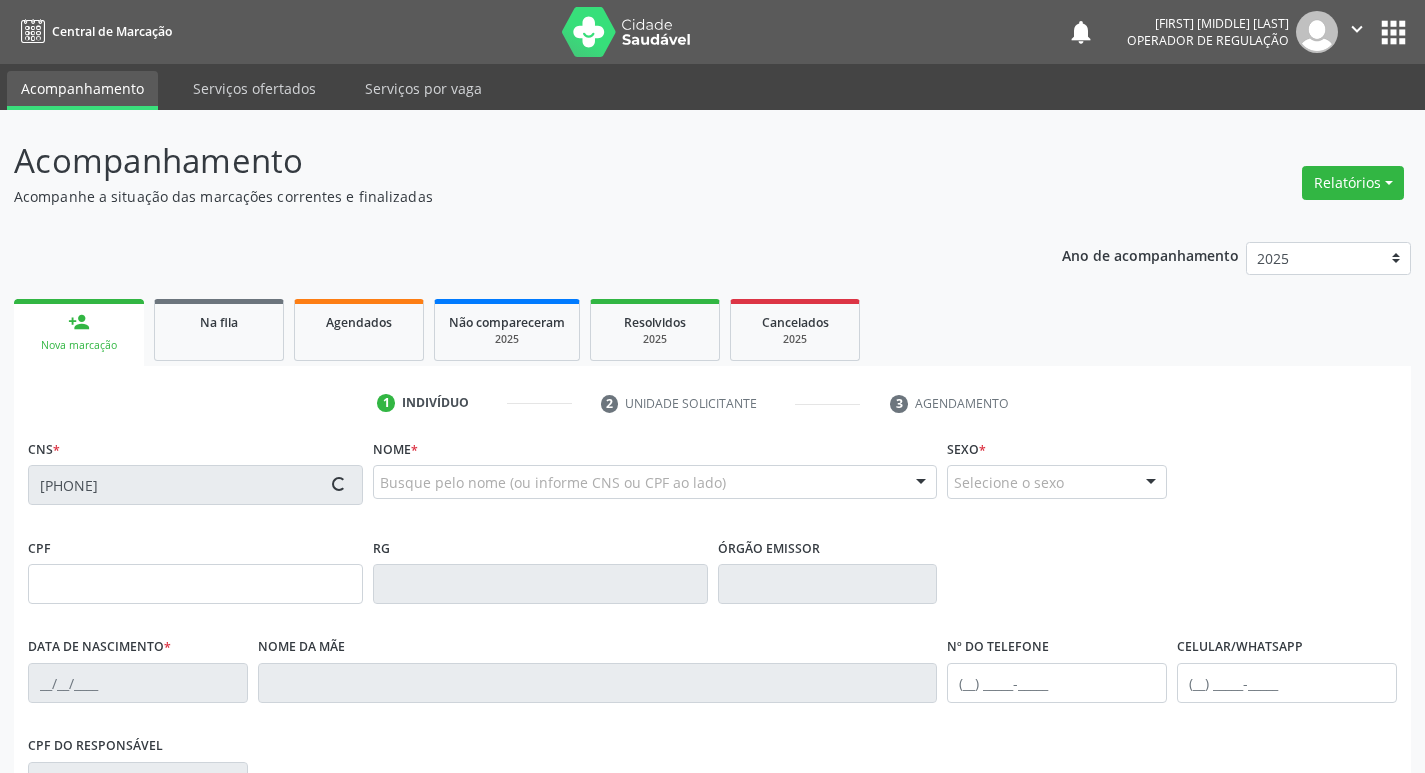 type on "[DD]/[MM]/[YYYY]" 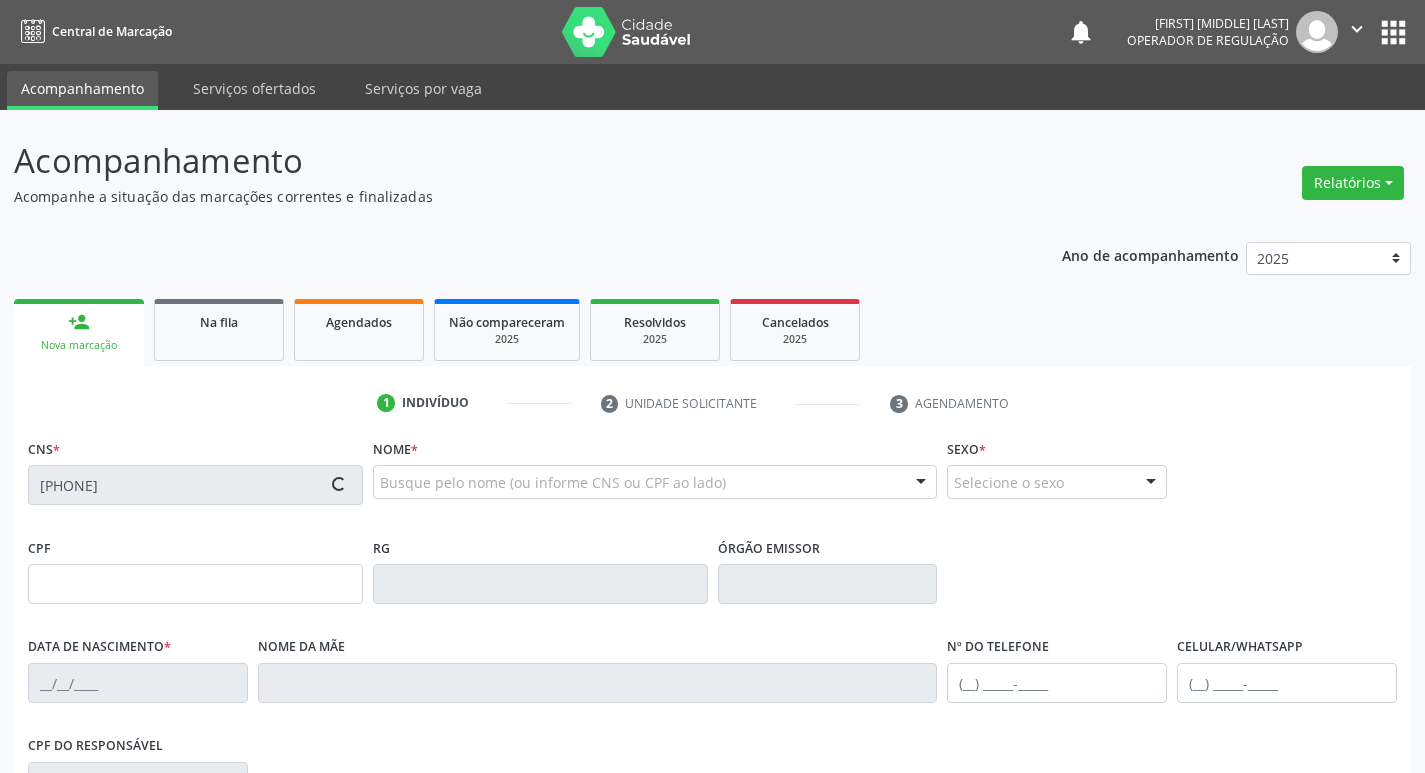 type on "[FIRST] [LAST]" 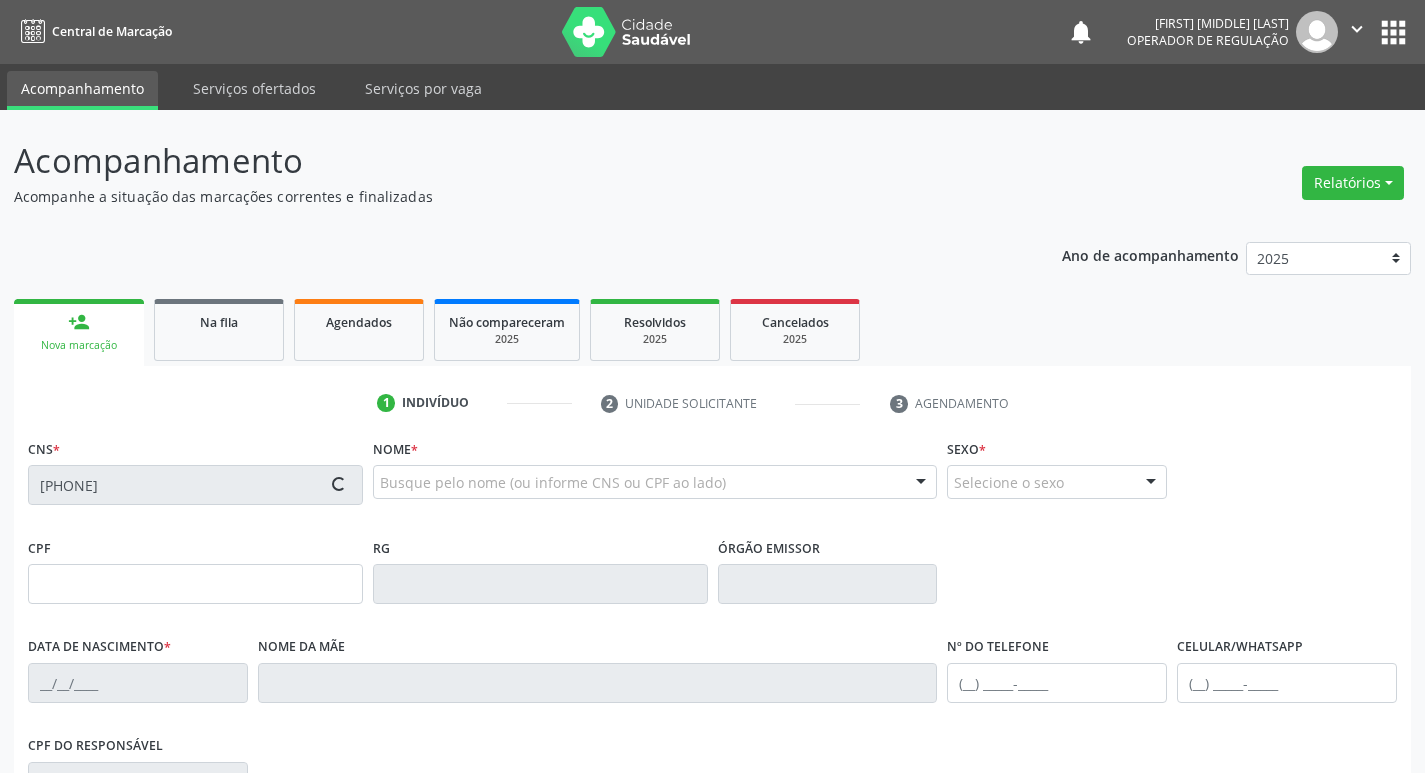 type on "[PHONE]" 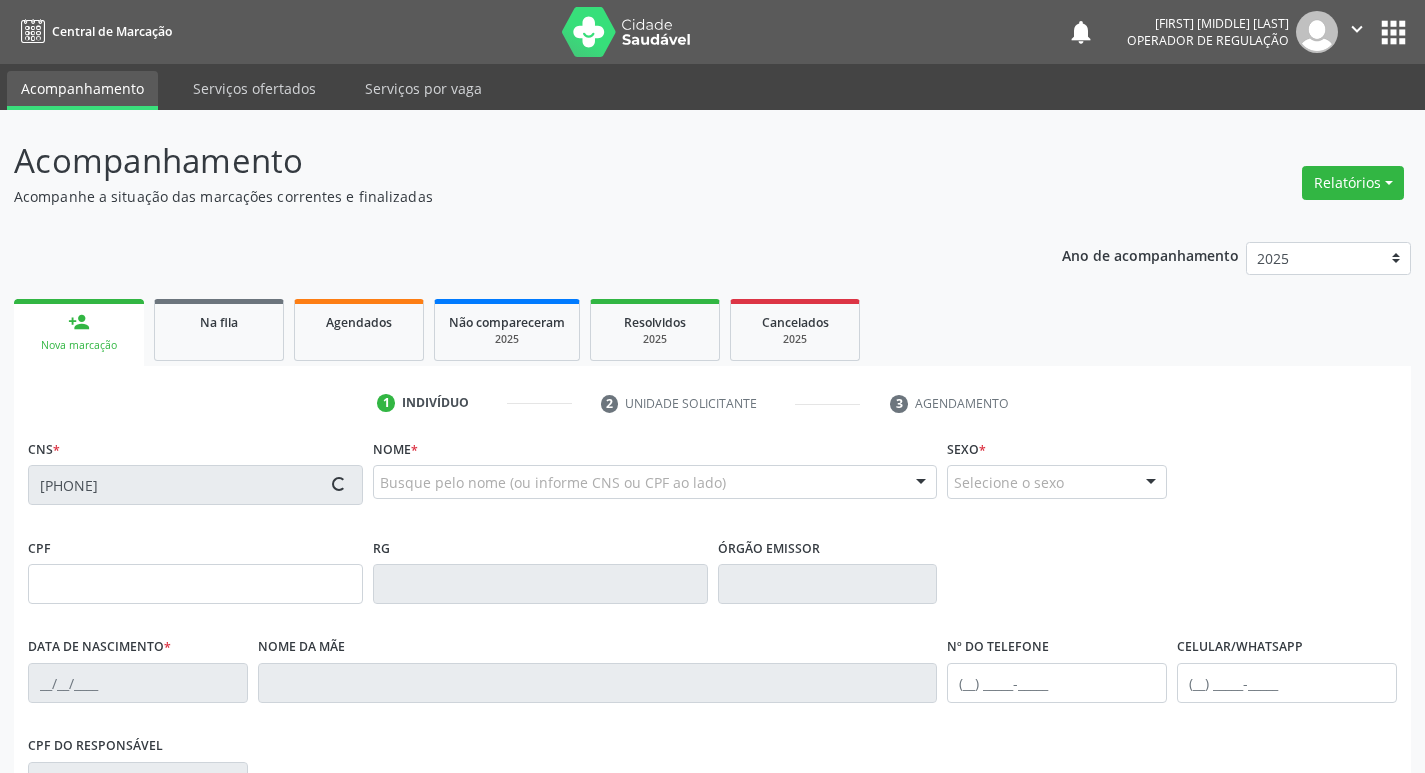 type on "[PHONE]" 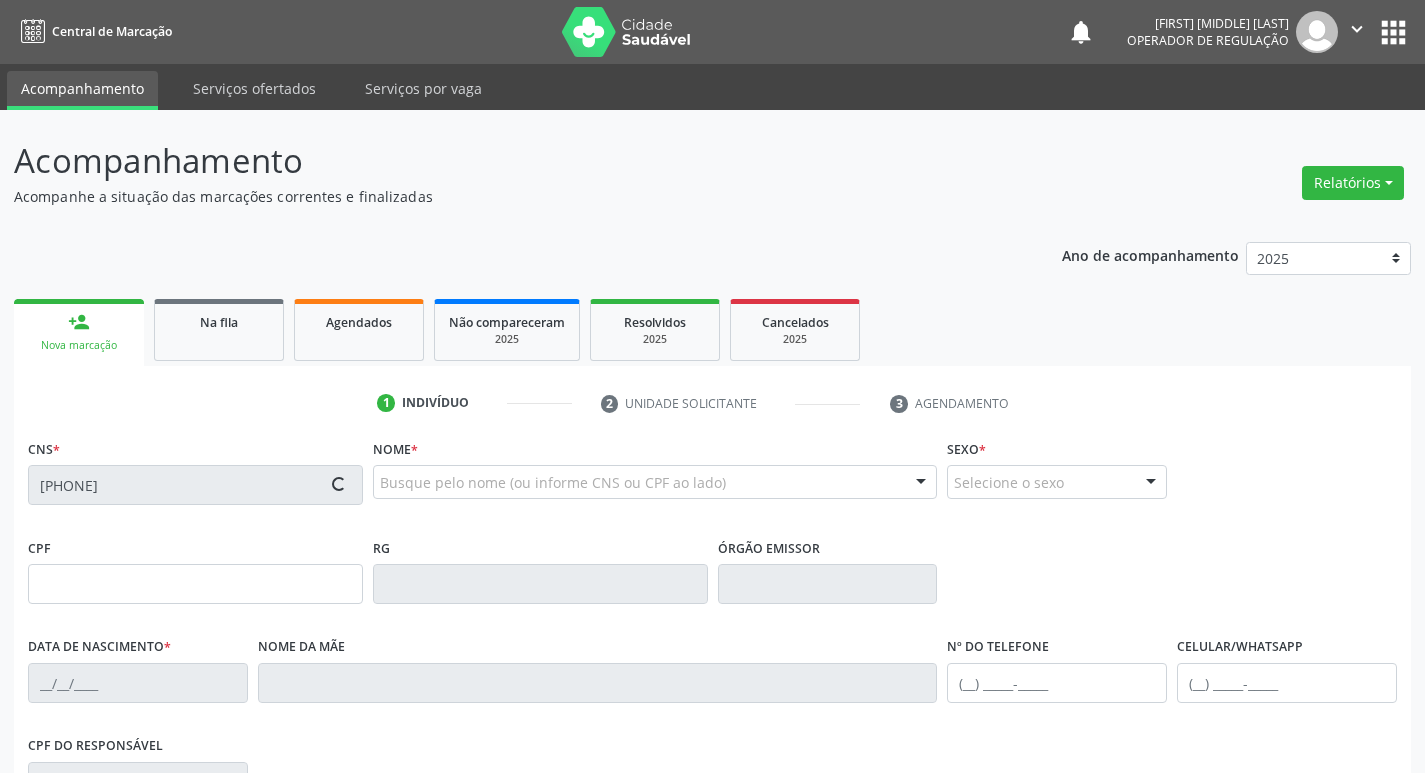 type on "285" 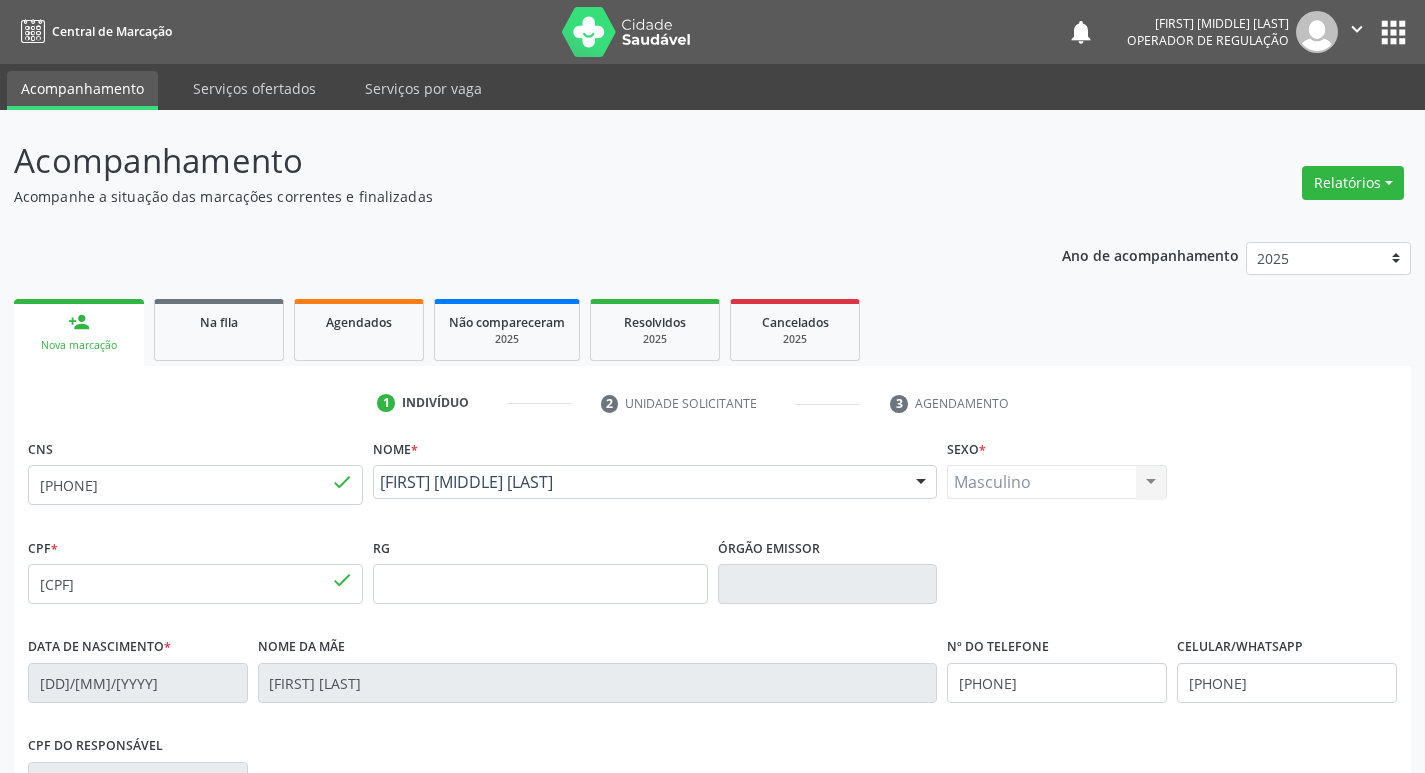 scroll, scrollTop: 311, scrollLeft: 0, axis: vertical 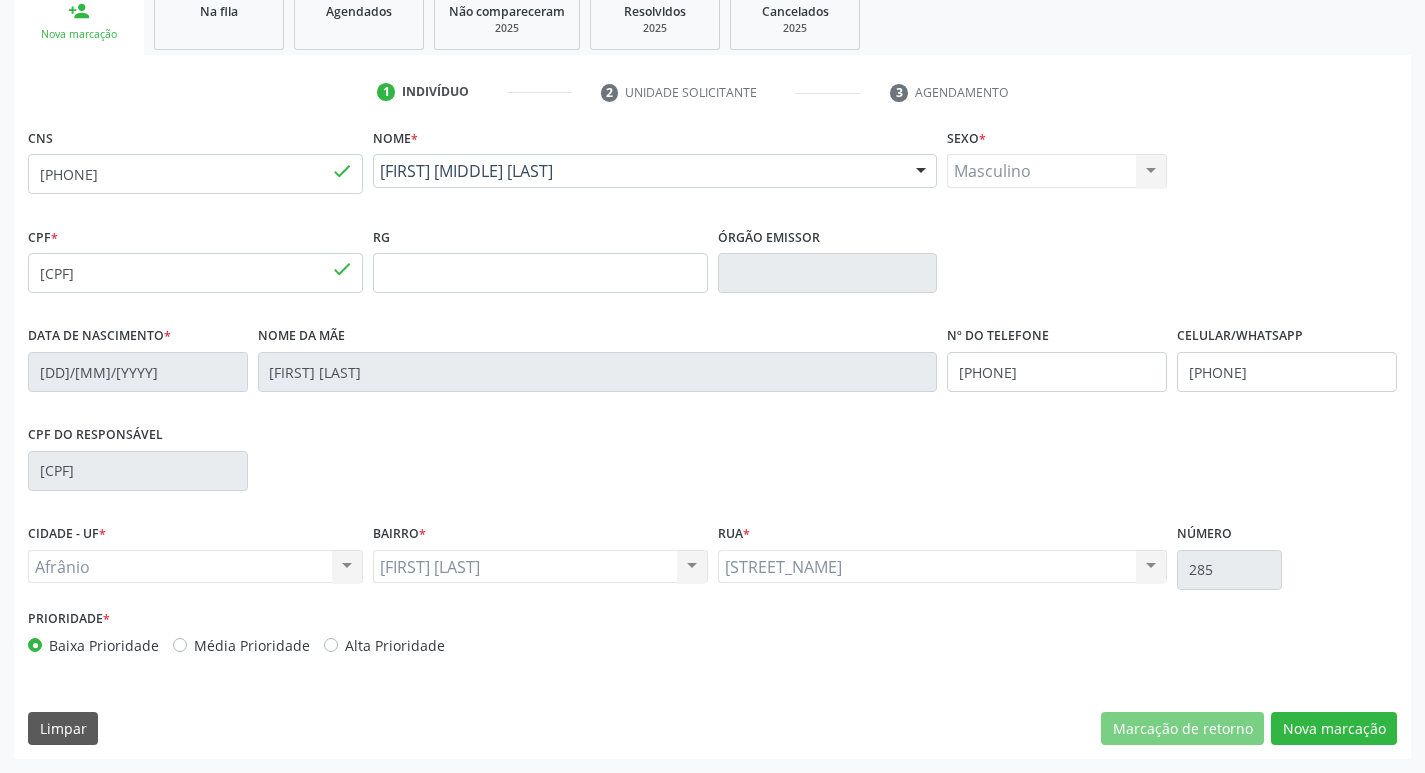 click on "Média Prioridade" at bounding box center (252, 645) 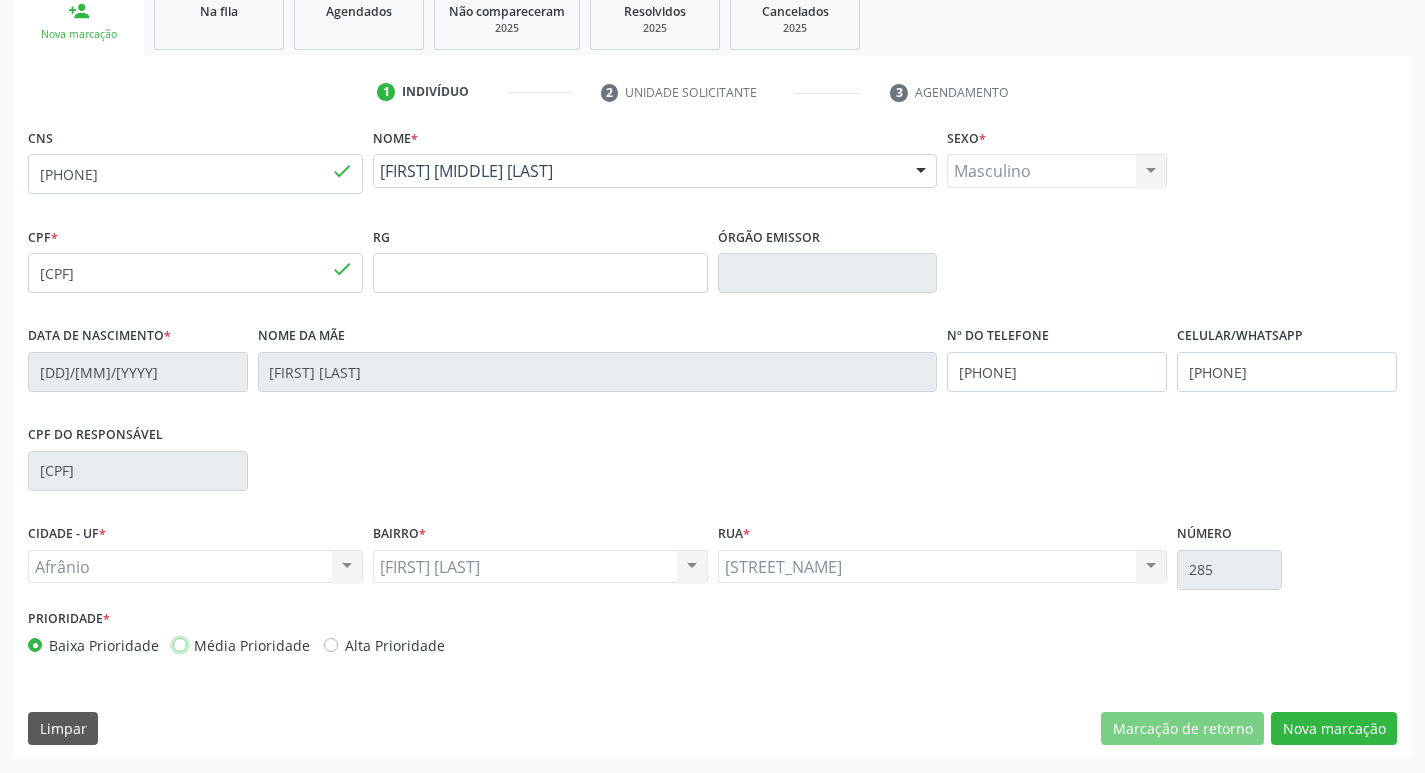 click on "Média Prioridade" at bounding box center [180, 644] 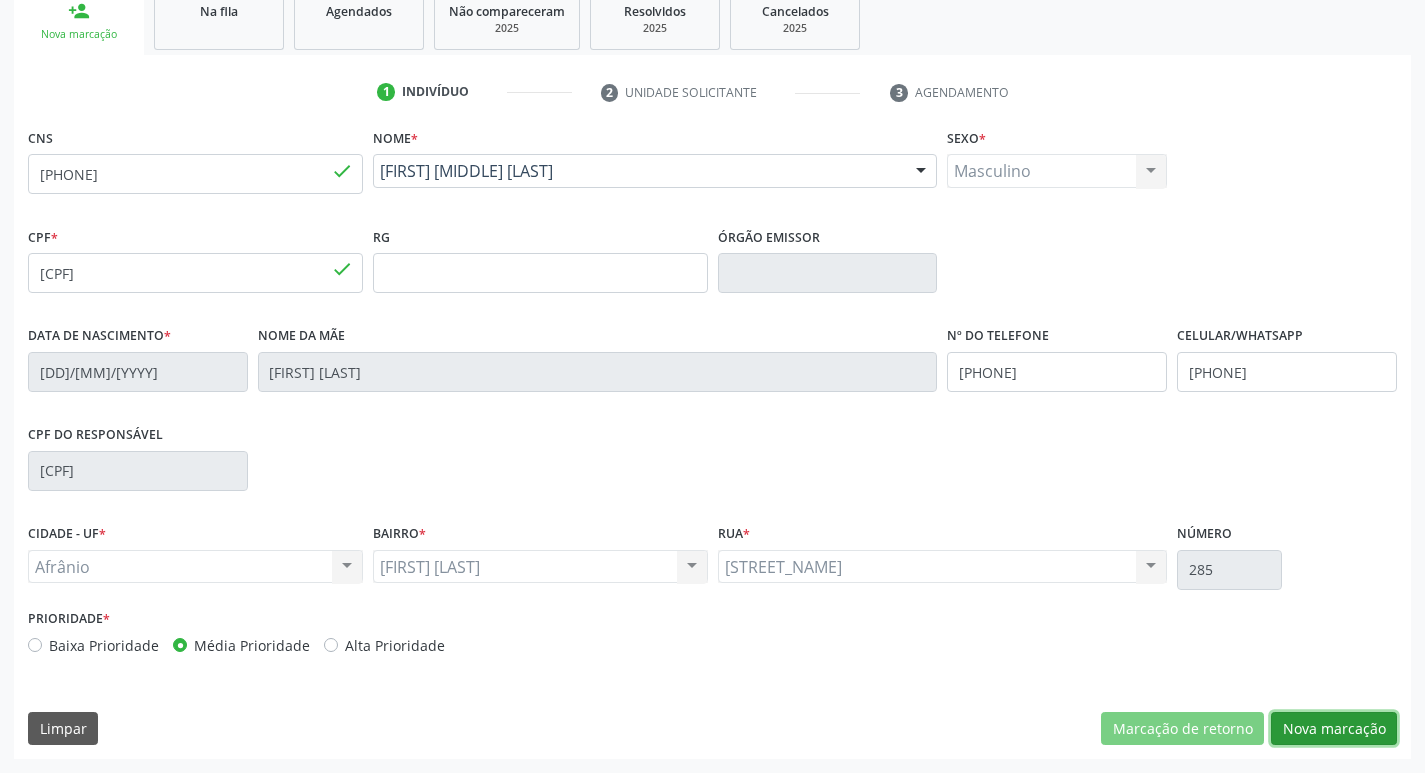 click on "Nova marcação" at bounding box center (1334, 729) 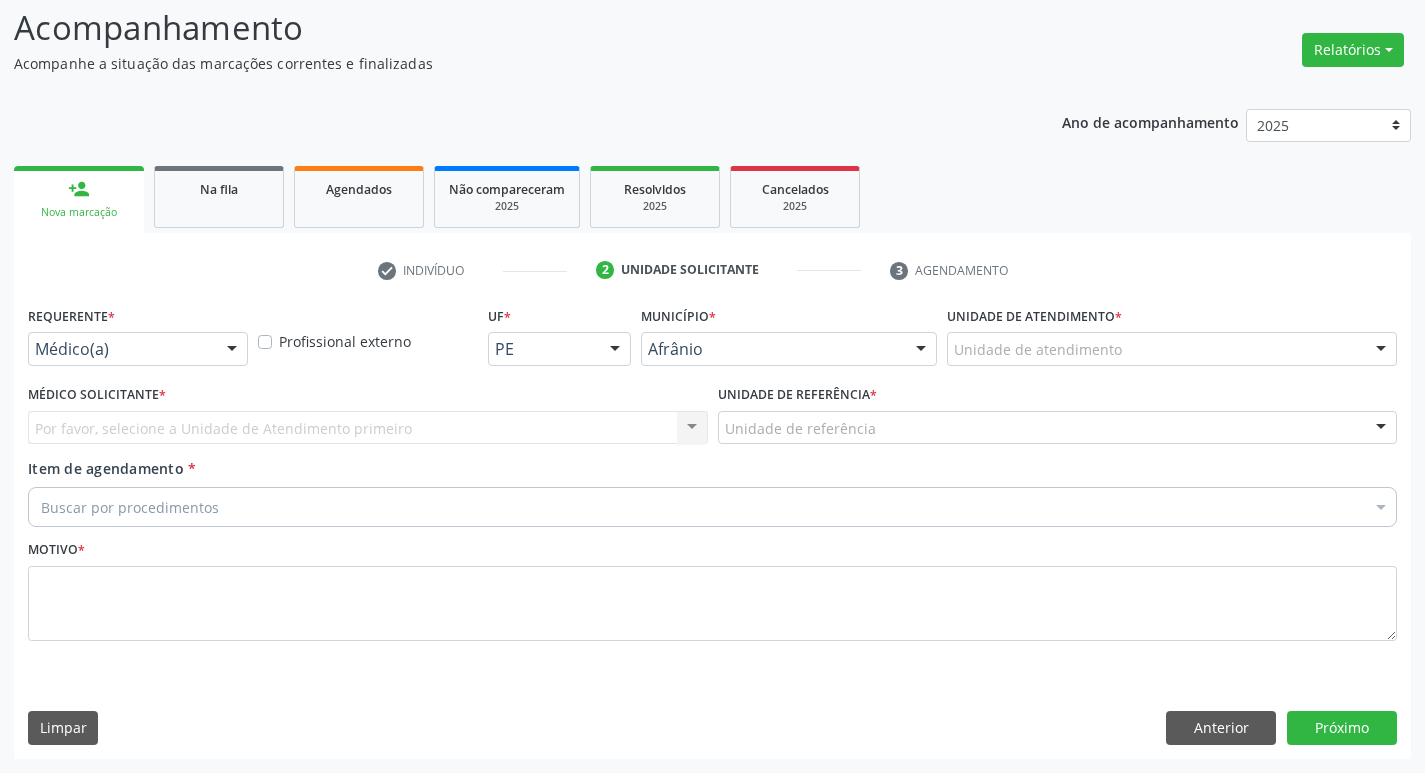 scroll, scrollTop: 133, scrollLeft: 0, axis: vertical 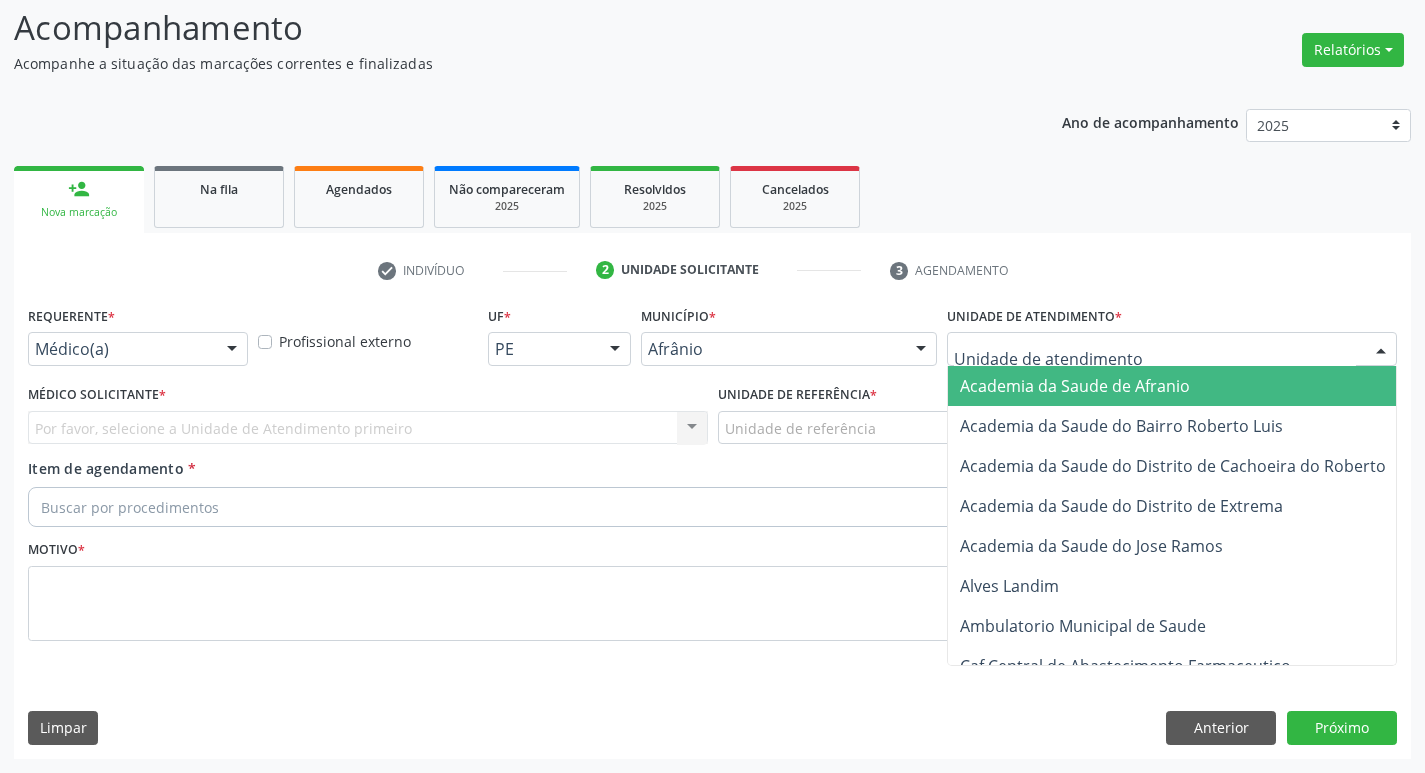 click at bounding box center (1172, 349) 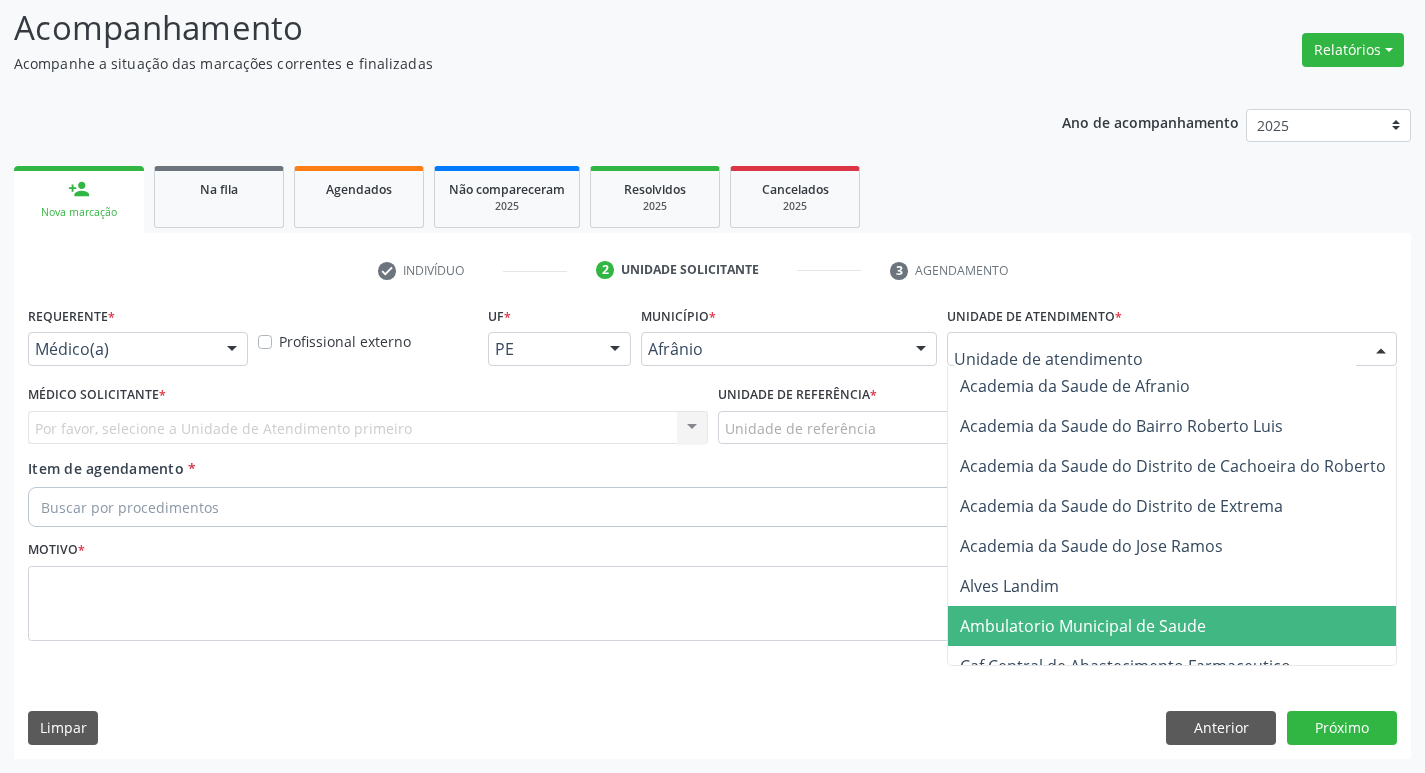 drag, startPoint x: 1140, startPoint y: 624, endPoint x: 1064, endPoint y: 575, distance: 90.426765 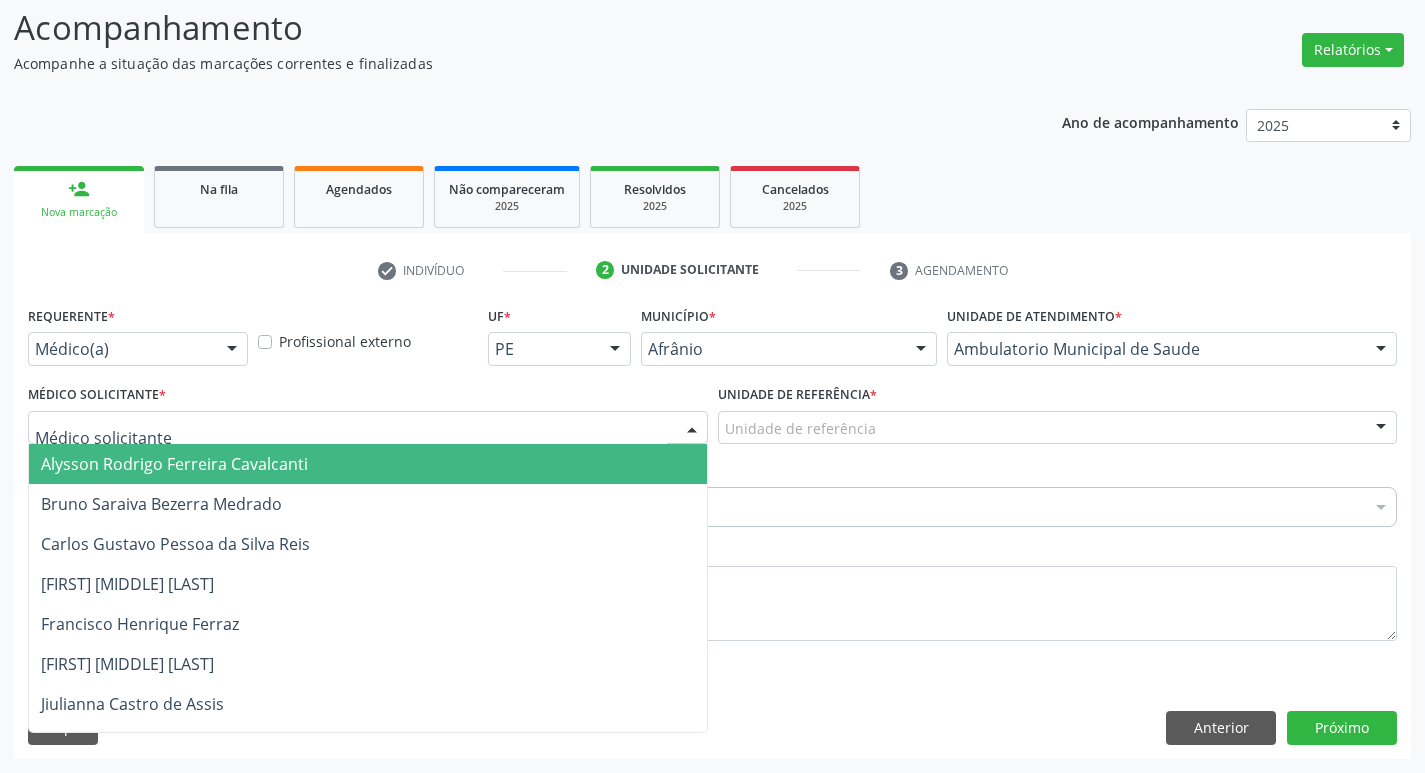 click at bounding box center (368, 428) 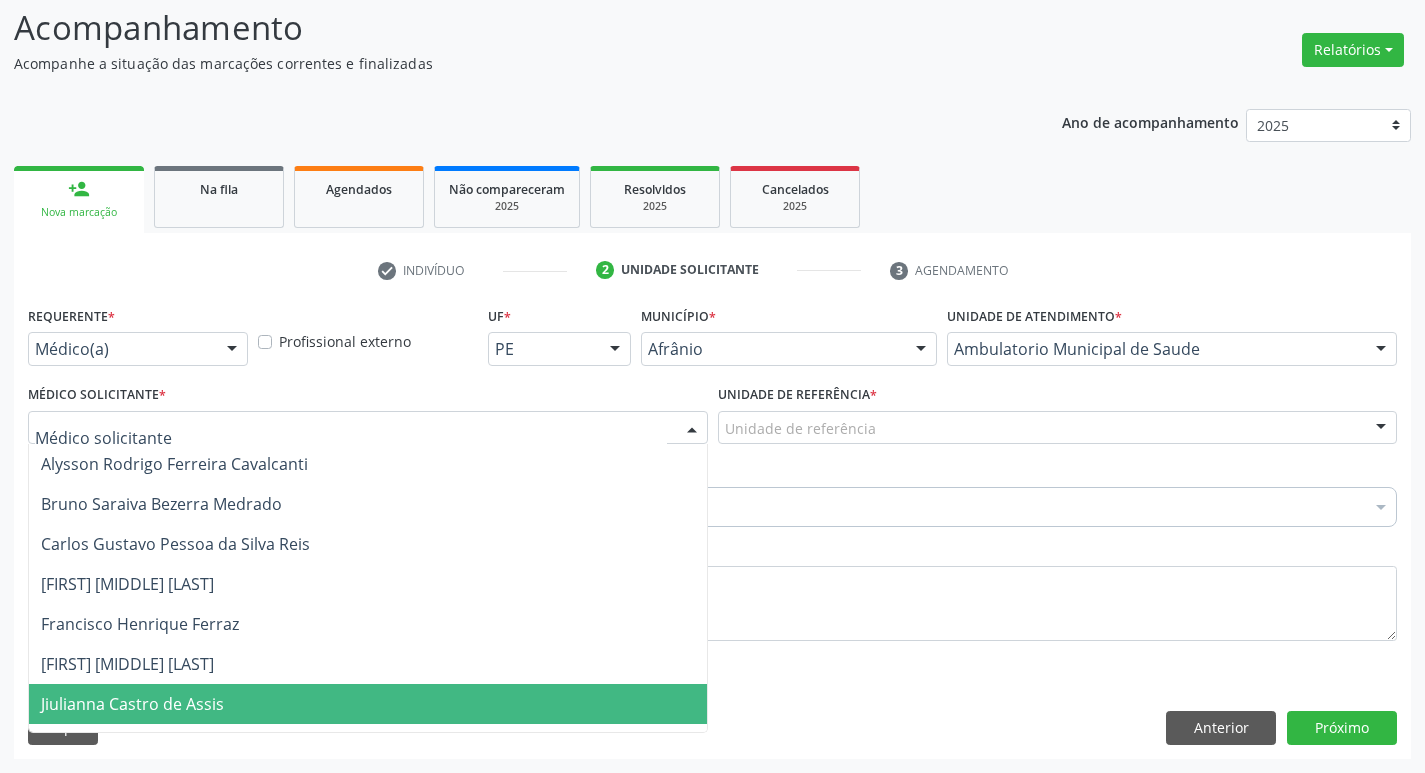 click on "Jiulianna Castro de Assis" at bounding box center [368, 704] 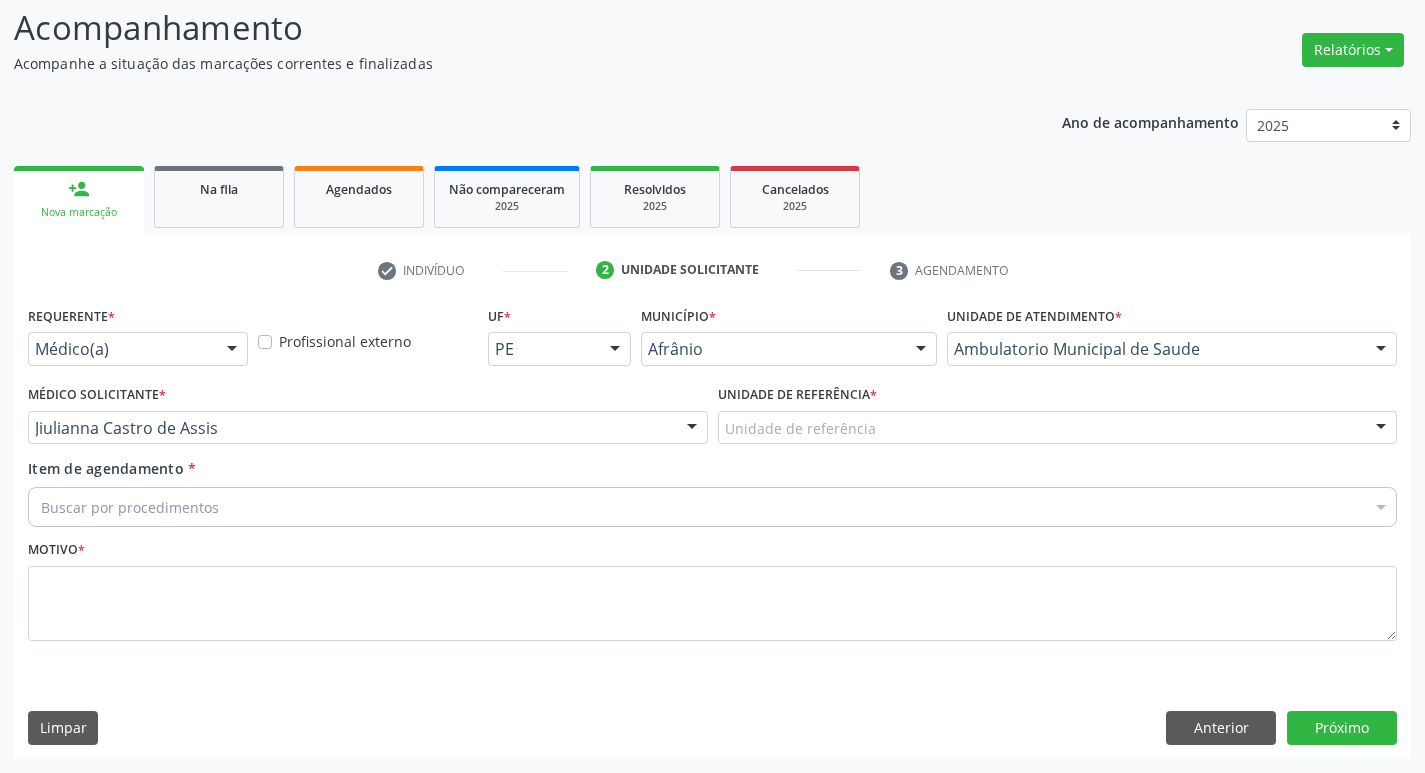 click on "Unidade de referência" at bounding box center (1058, 428) 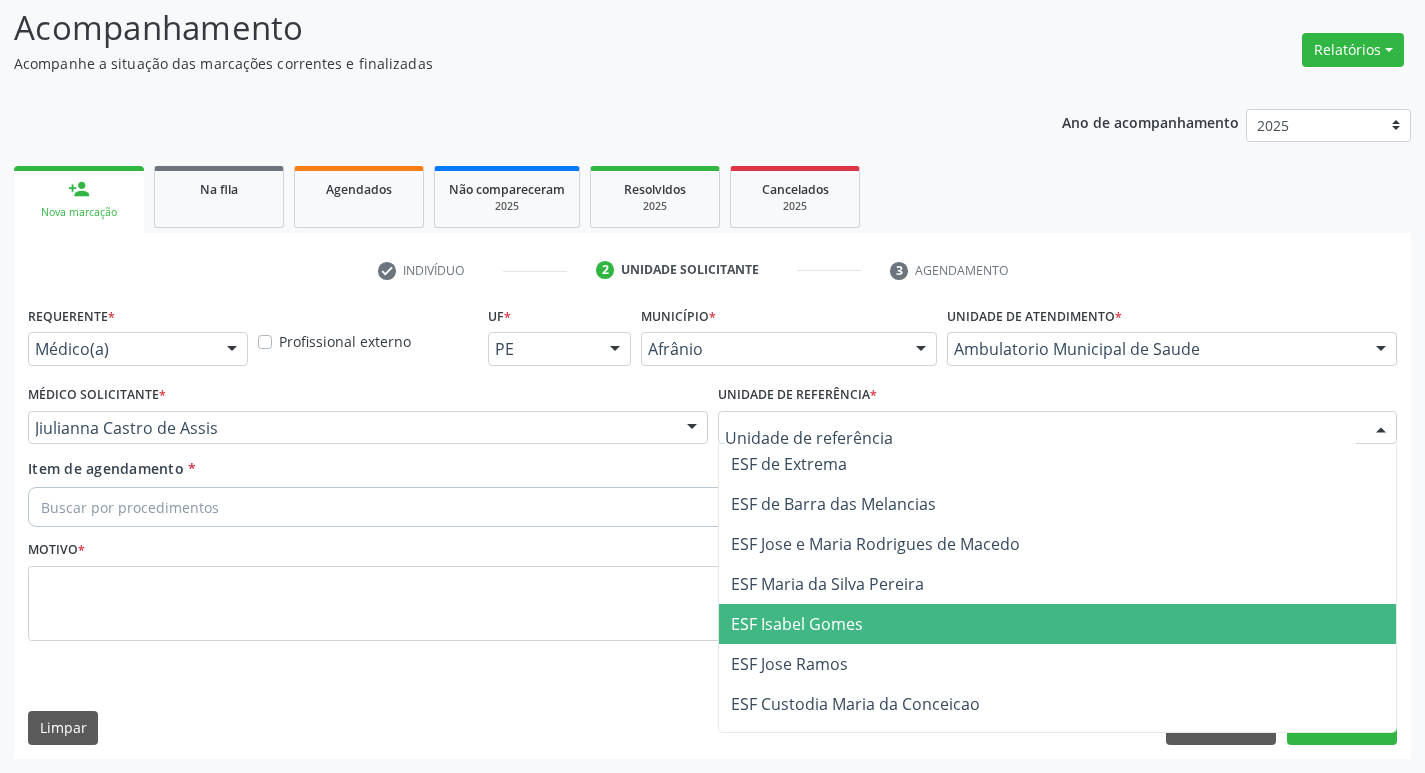 drag, startPoint x: 932, startPoint y: 612, endPoint x: 880, endPoint y: 614, distance: 52.03845 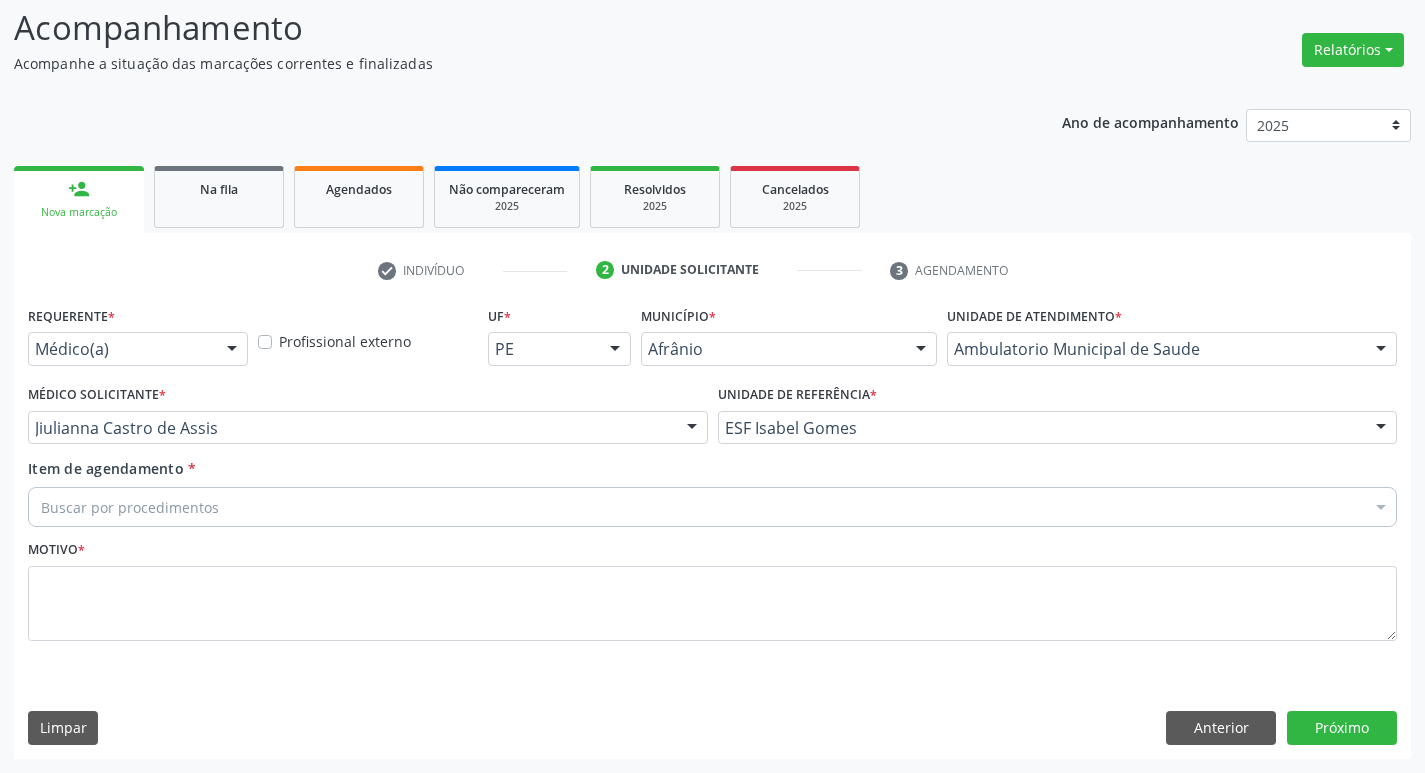click on "Buscar por procedimentos" at bounding box center (712, 507) 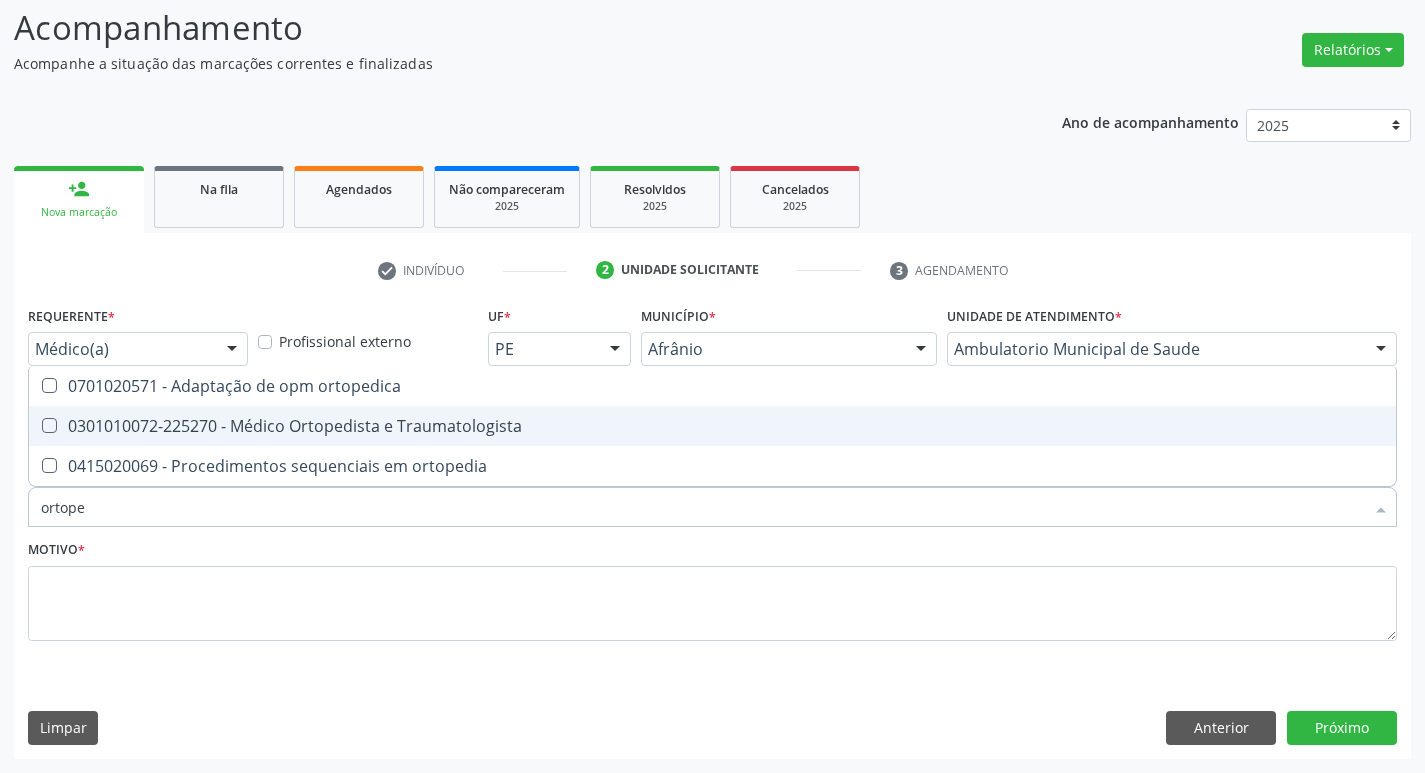 type on "ortoped" 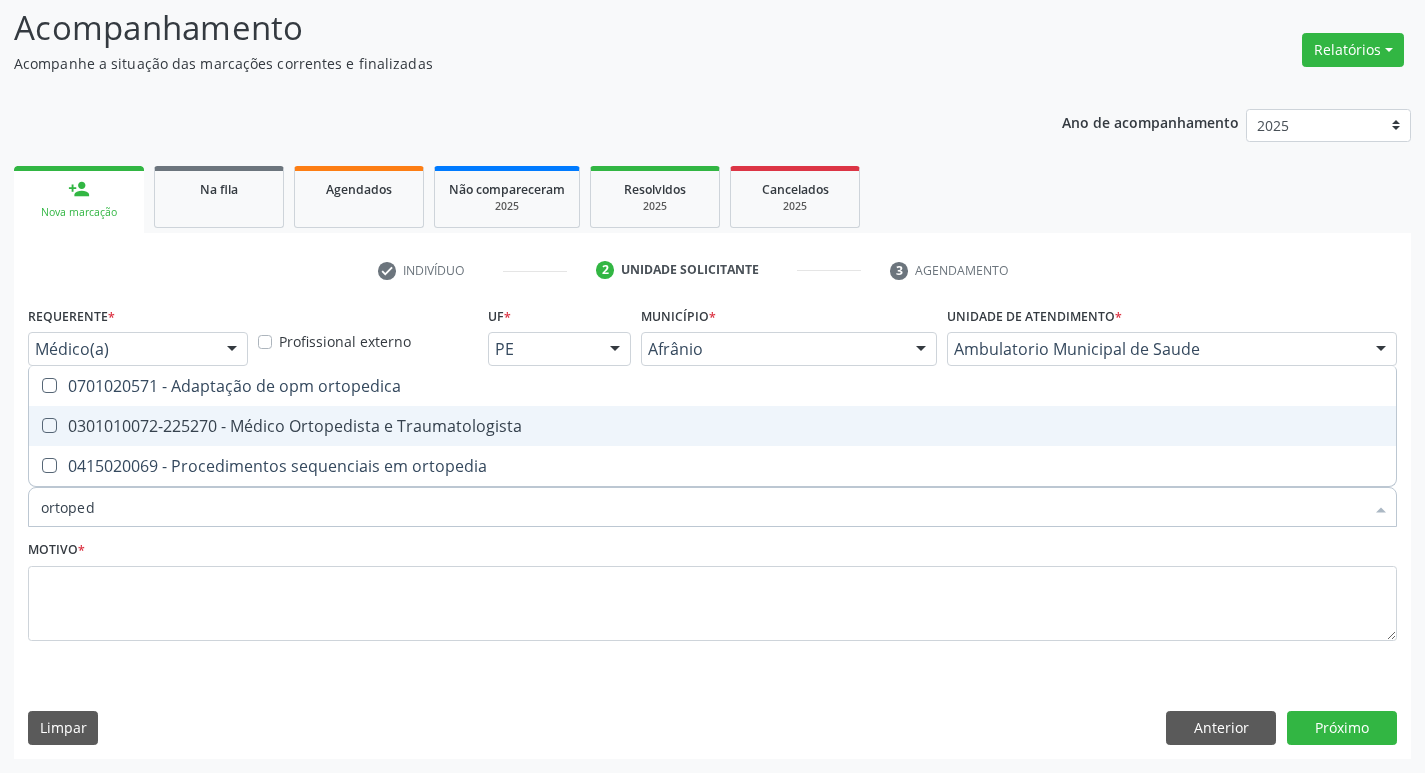 click at bounding box center [49, 425] 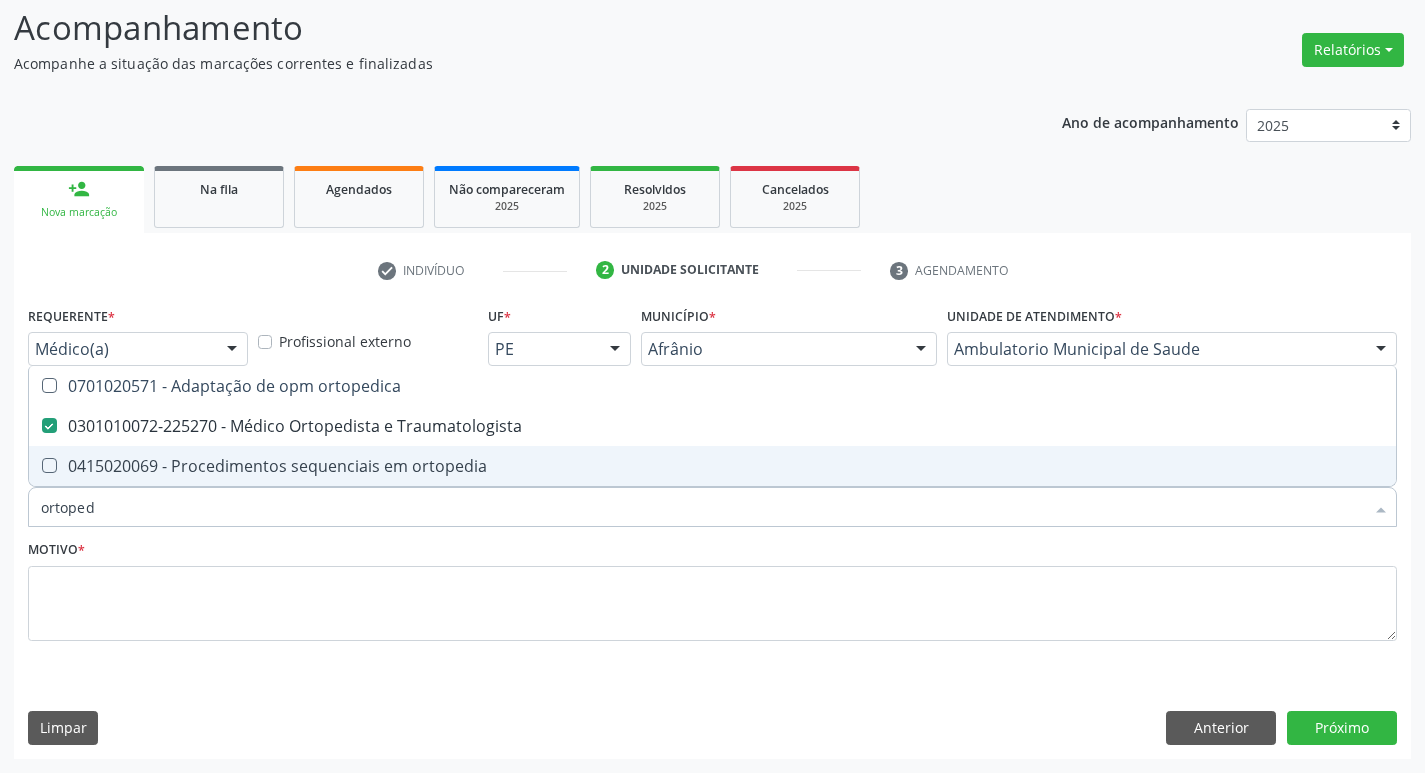 drag, startPoint x: 39, startPoint y: 517, endPoint x: 0, endPoint y: 513, distance: 39.20459 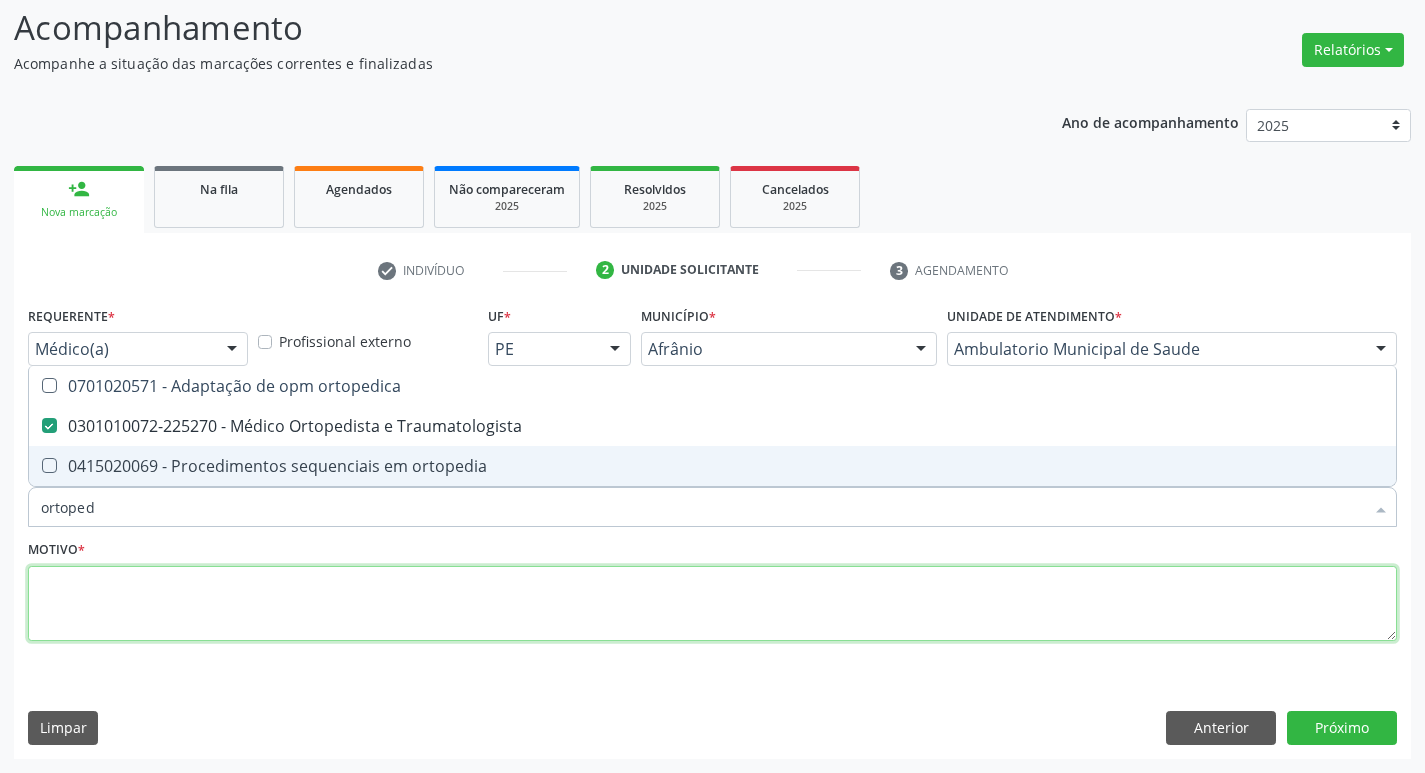 click at bounding box center (712, 604) 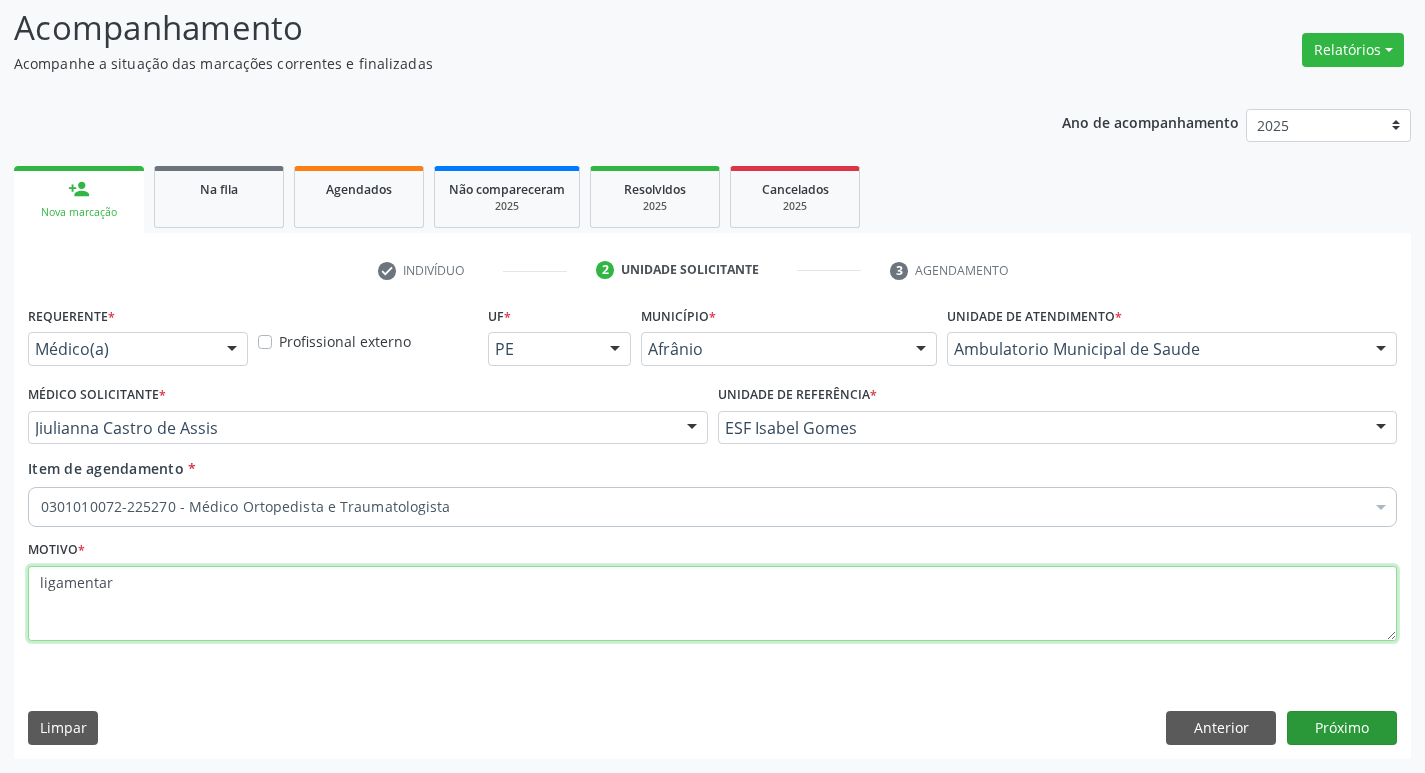 type on "ligamentar" 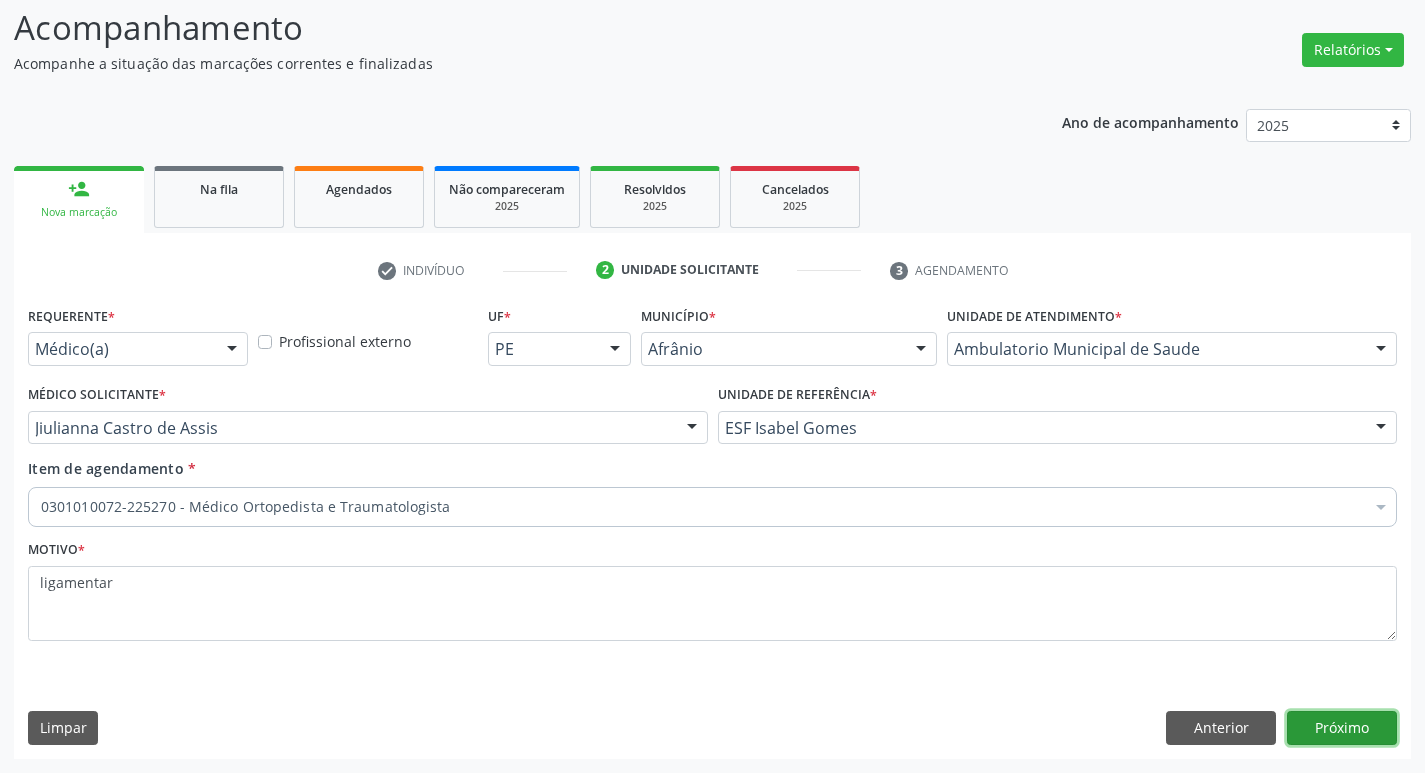 click on "Próximo" at bounding box center [1342, 728] 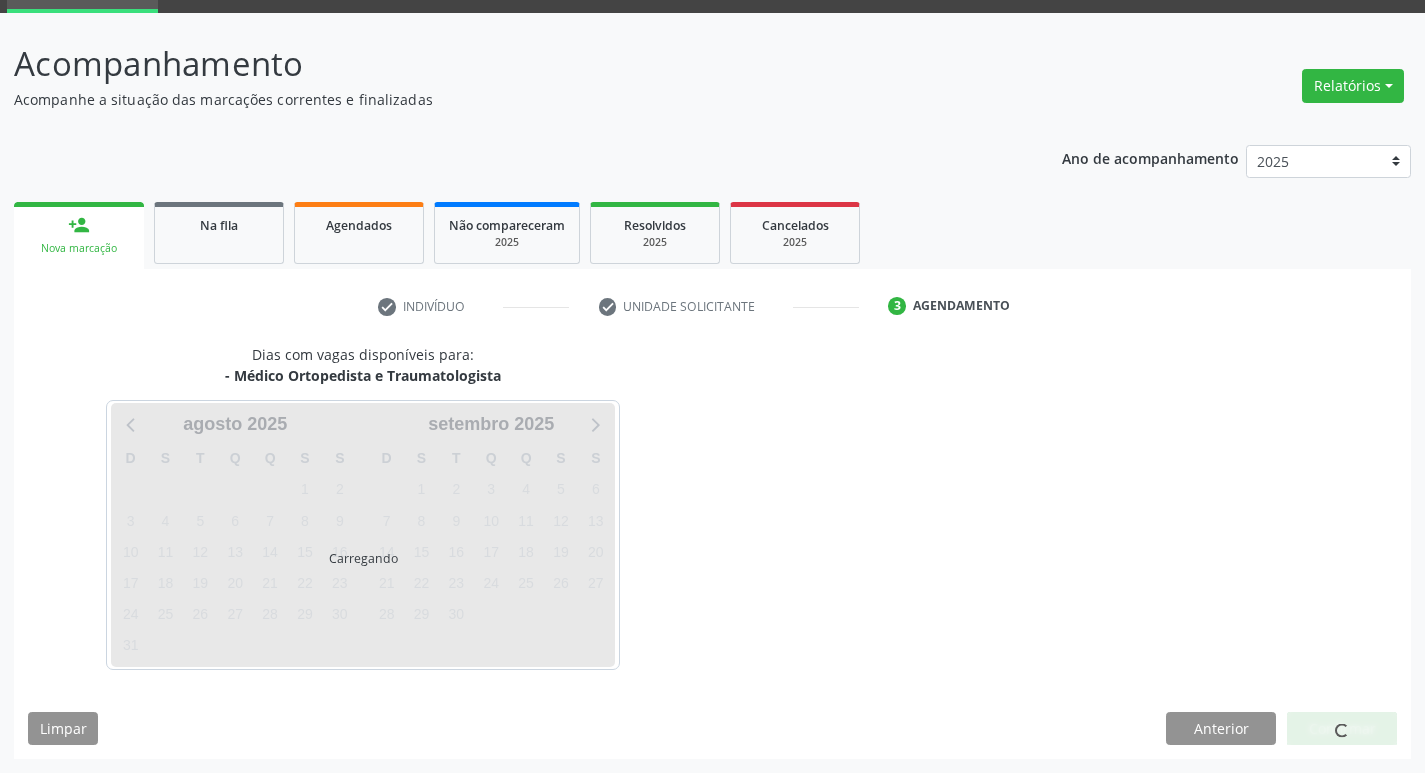 scroll, scrollTop: 97, scrollLeft: 0, axis: vertical 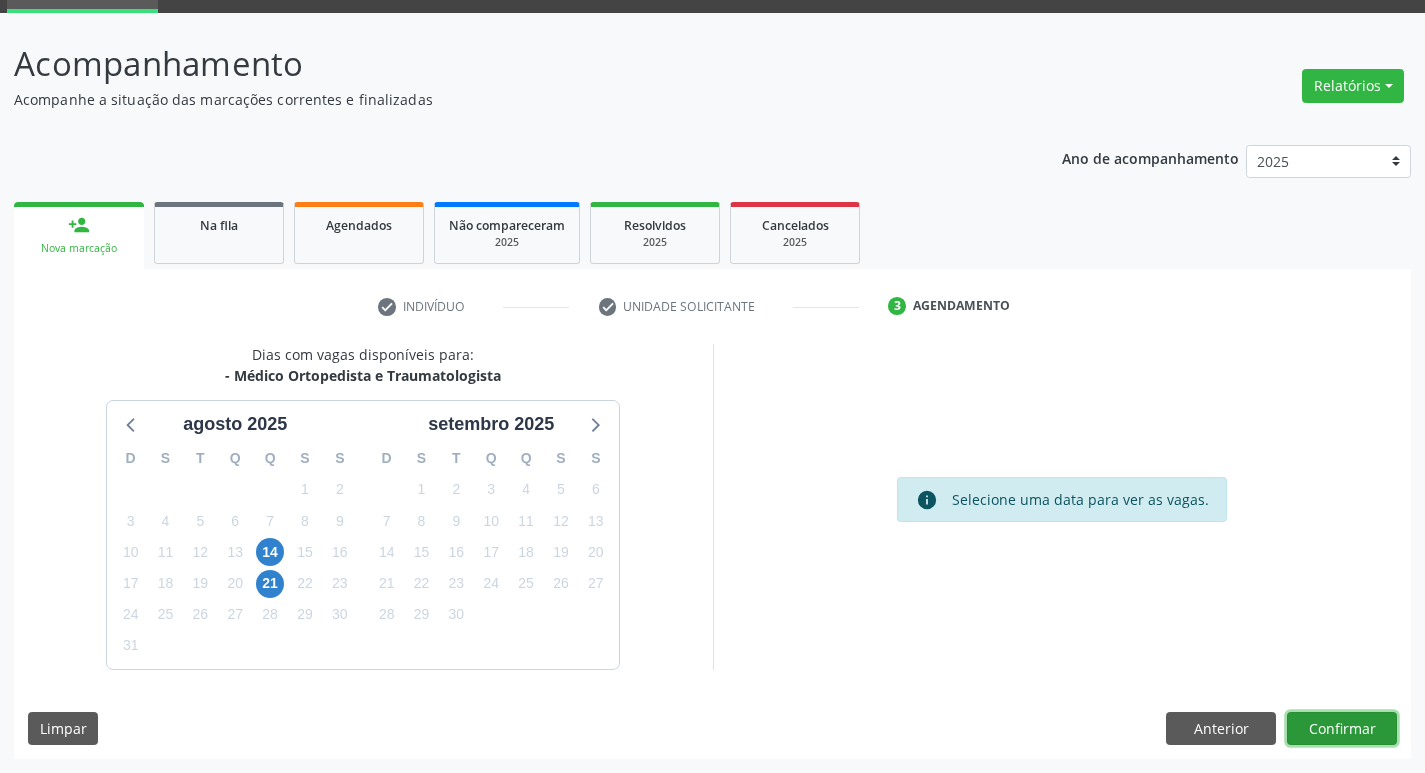 click on "Confirmar" at bounding box center (1342, 729) 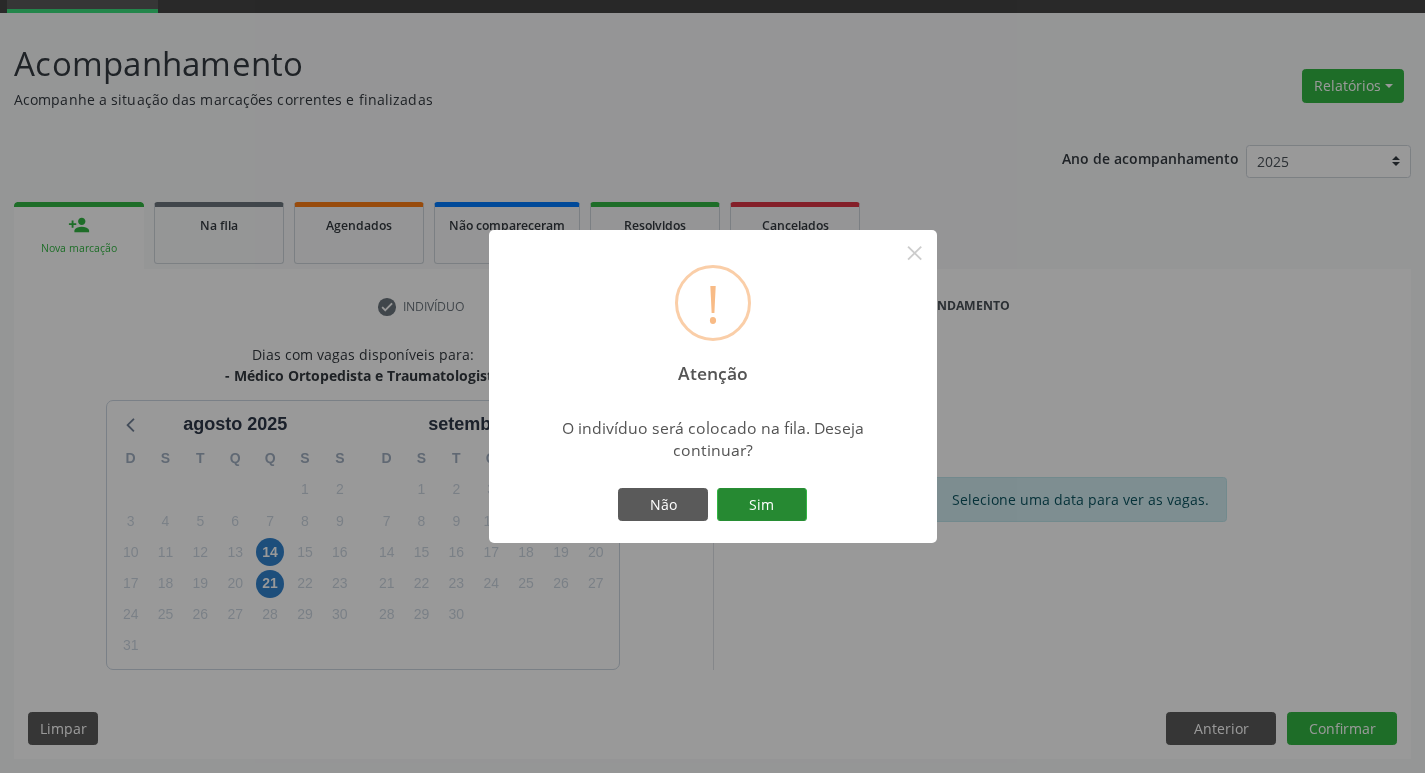 click on "Sim" at bounding box center (762, 505) 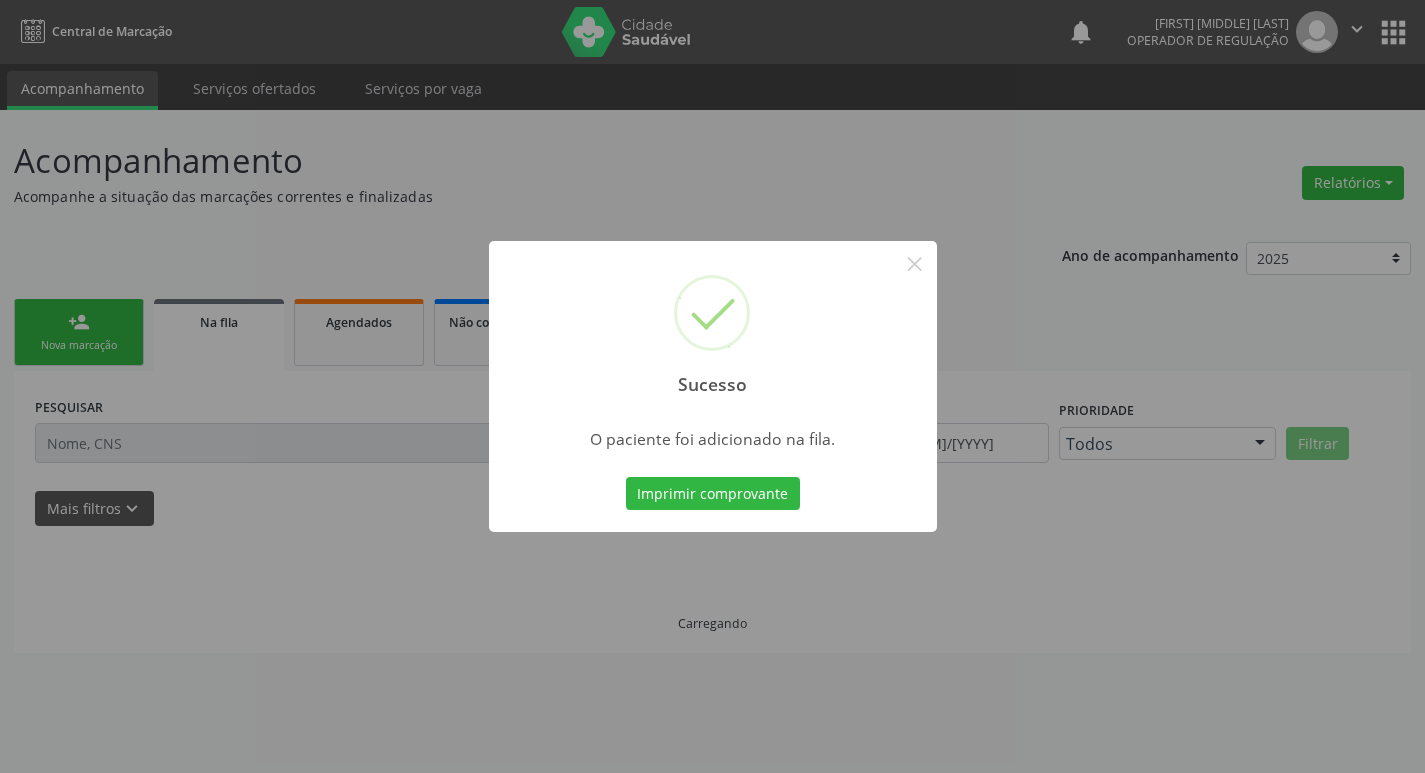 scroll, scrollTop: 0, scrollLeft: 0, axis: both 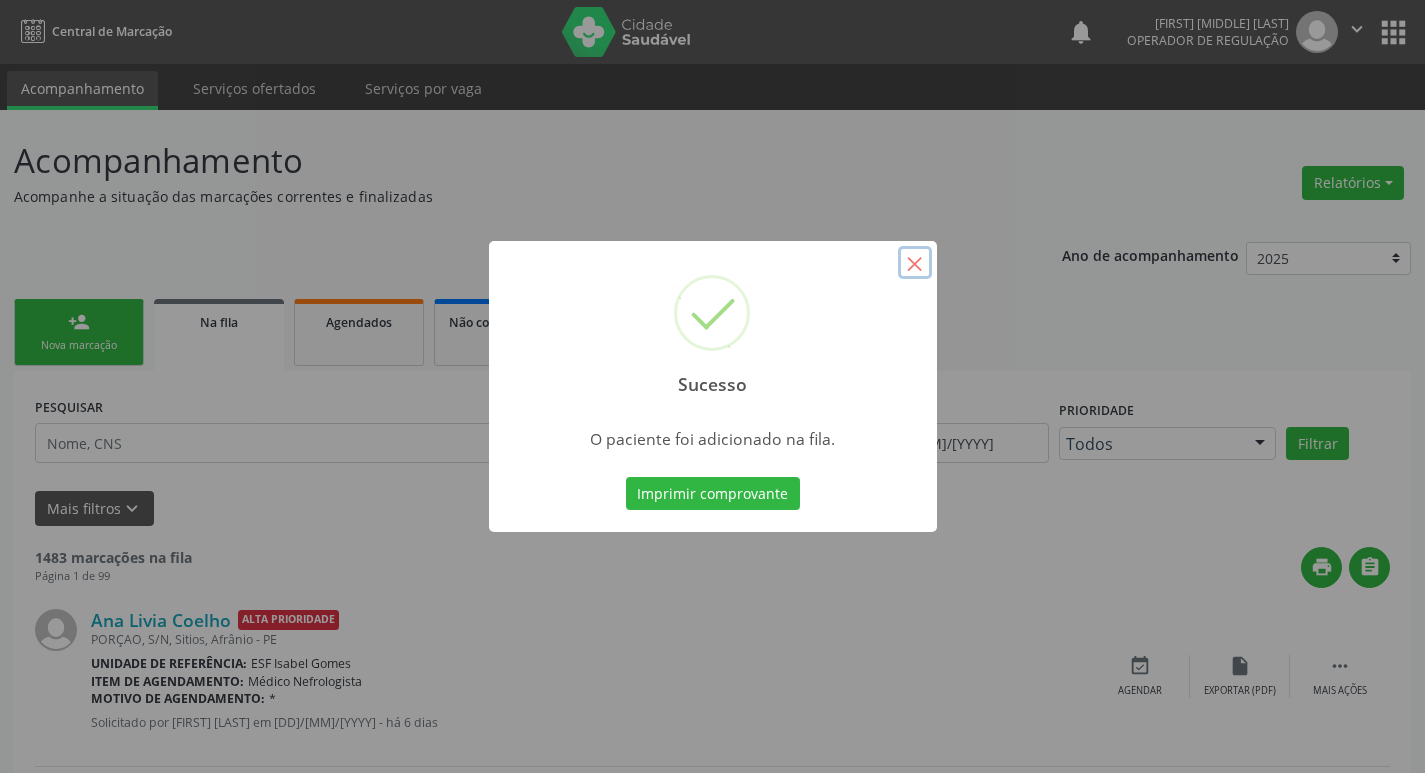 click on "×" at bounding box center [915, 263] 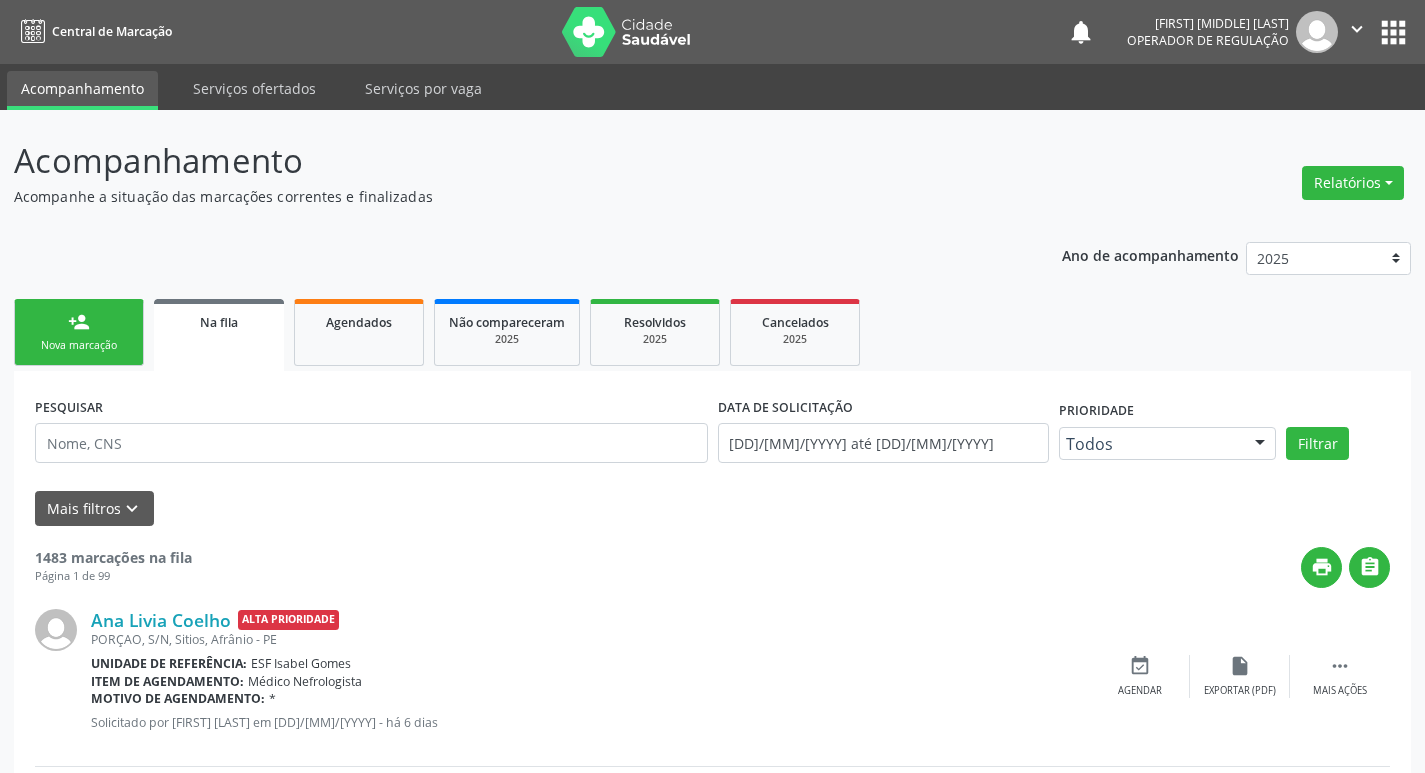 click on "person_add
Nova marcação" at bounding box center (79, 332) 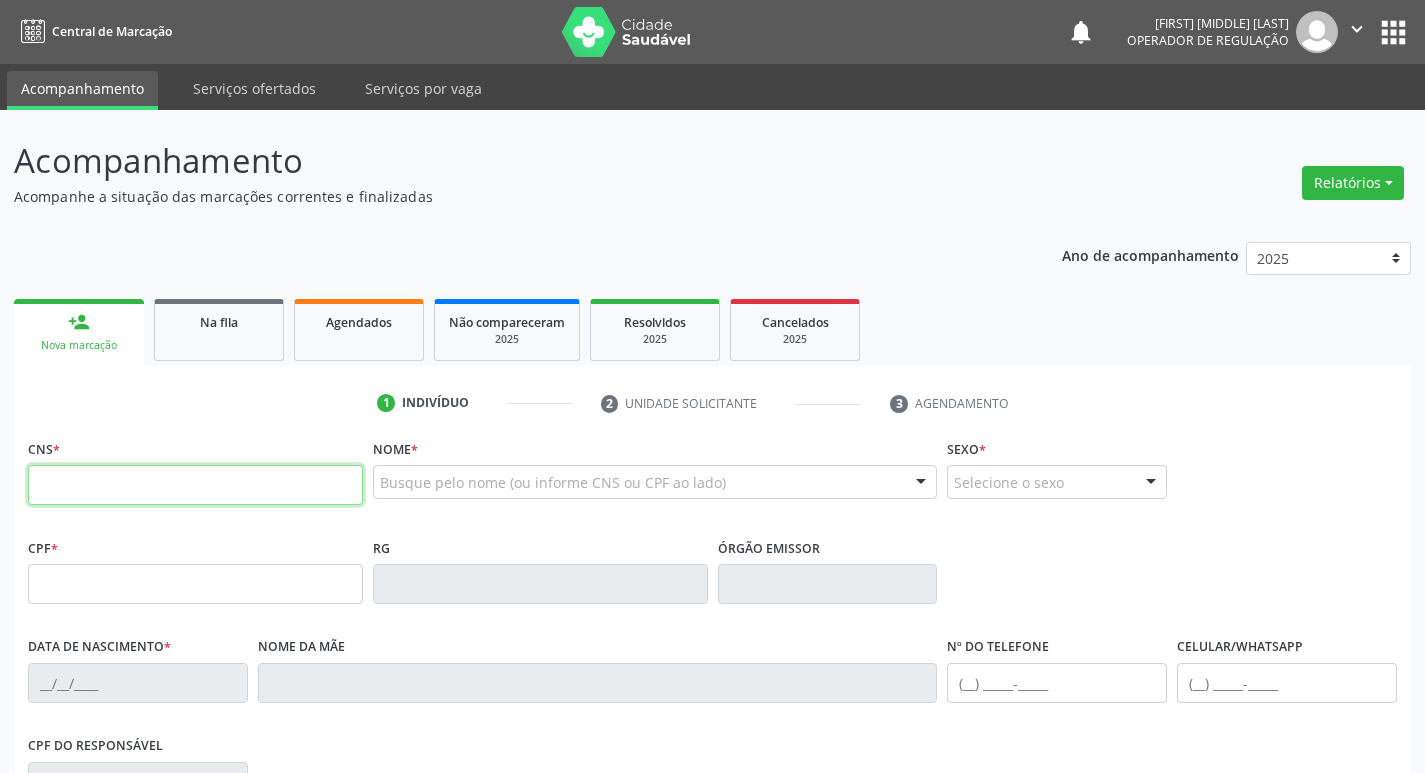 click at bounding box center (195, 485) 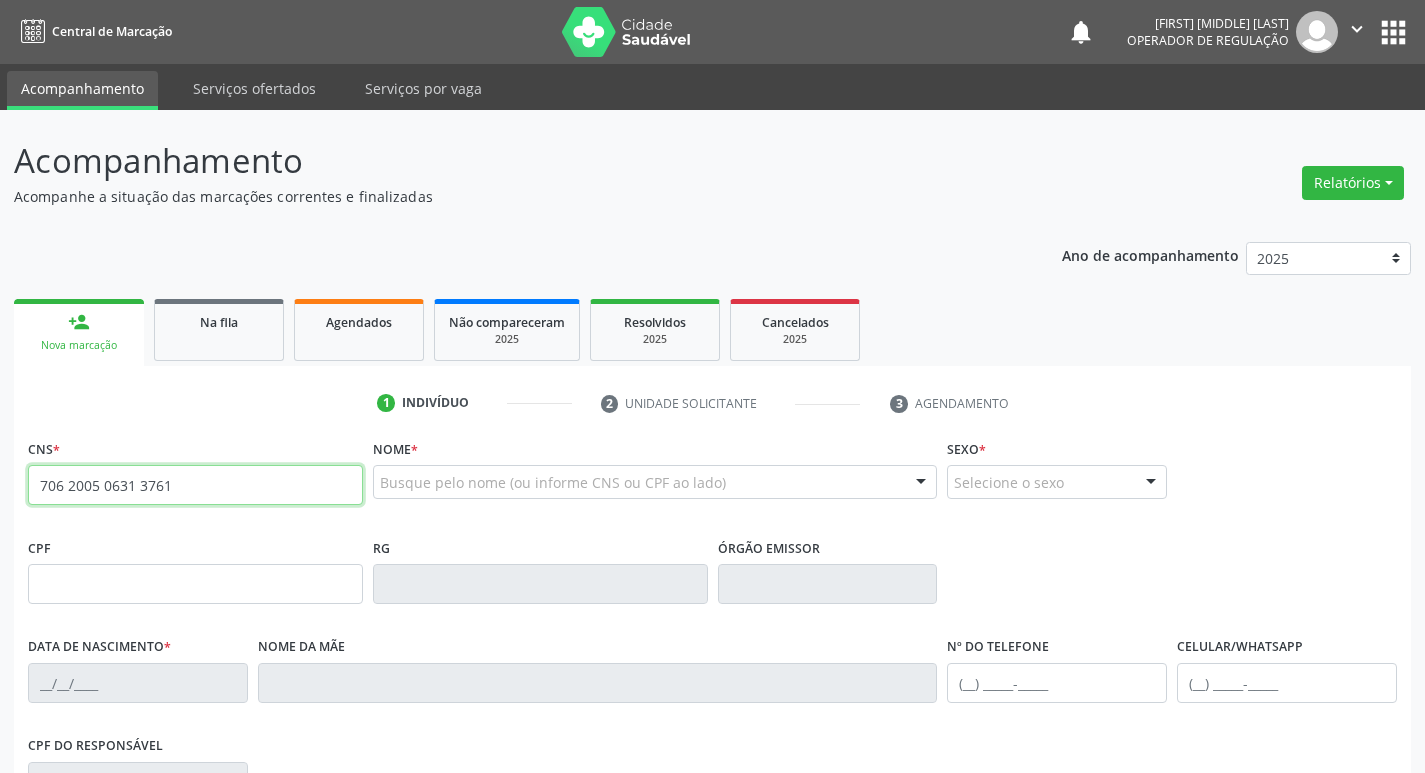 type on "706 2005 0631 3761" 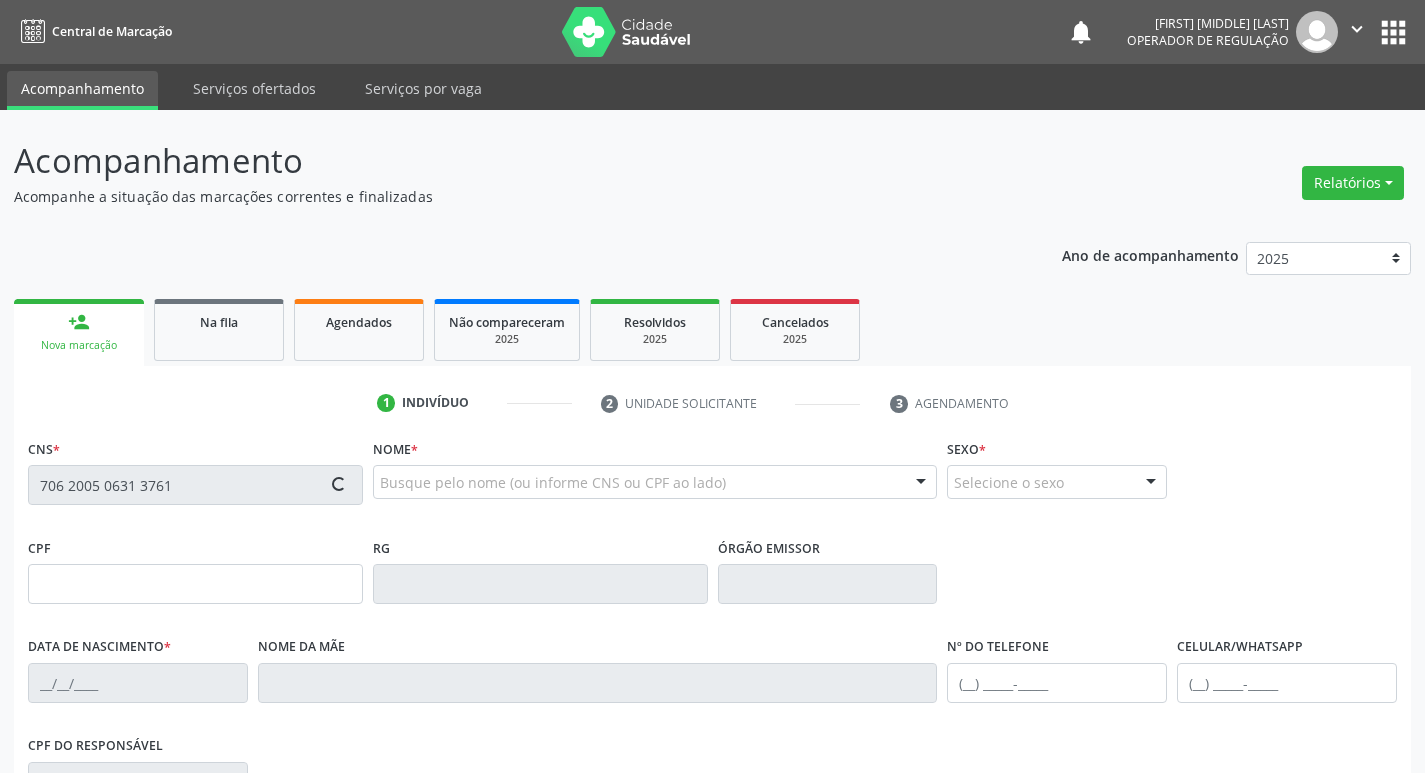 type on "[CPF]" 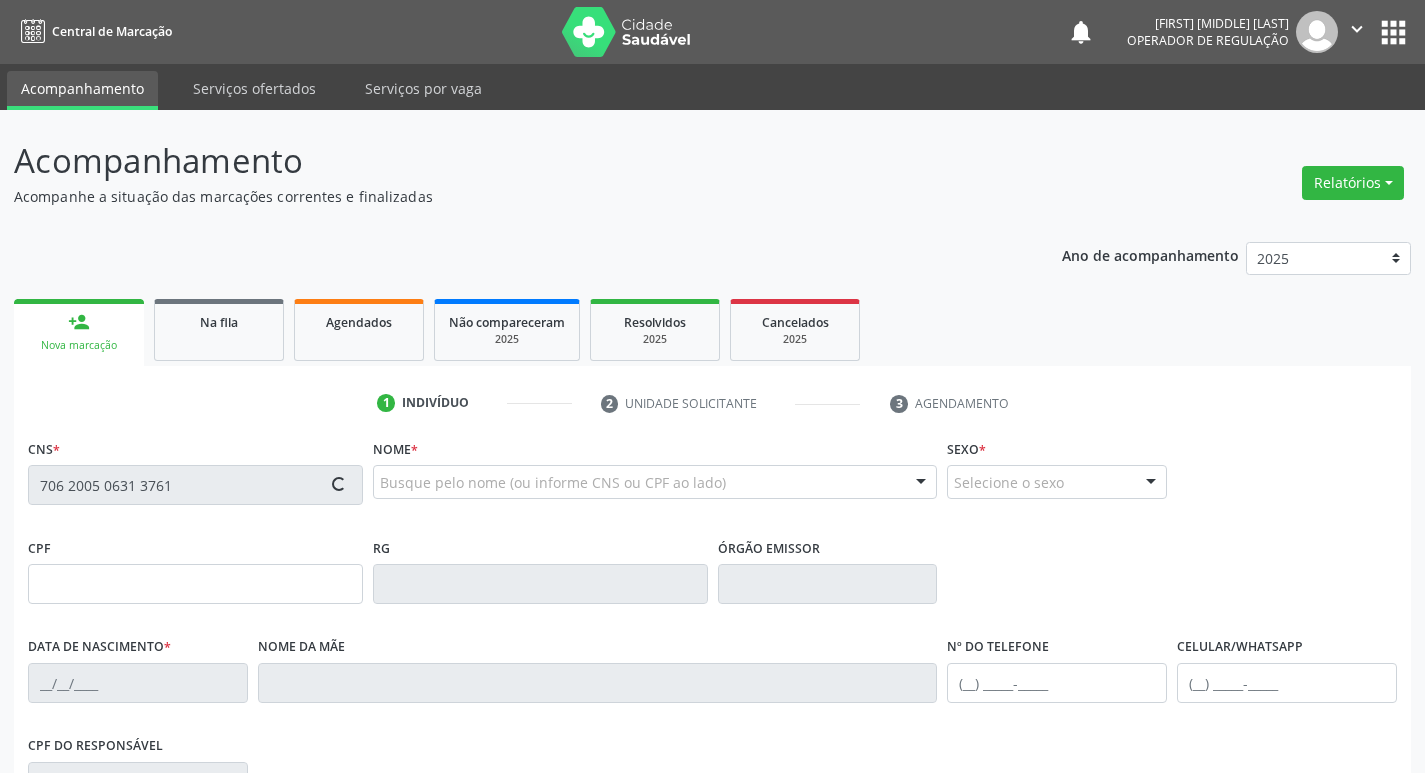 type on "[DD]/[MM]/[YYYY]" 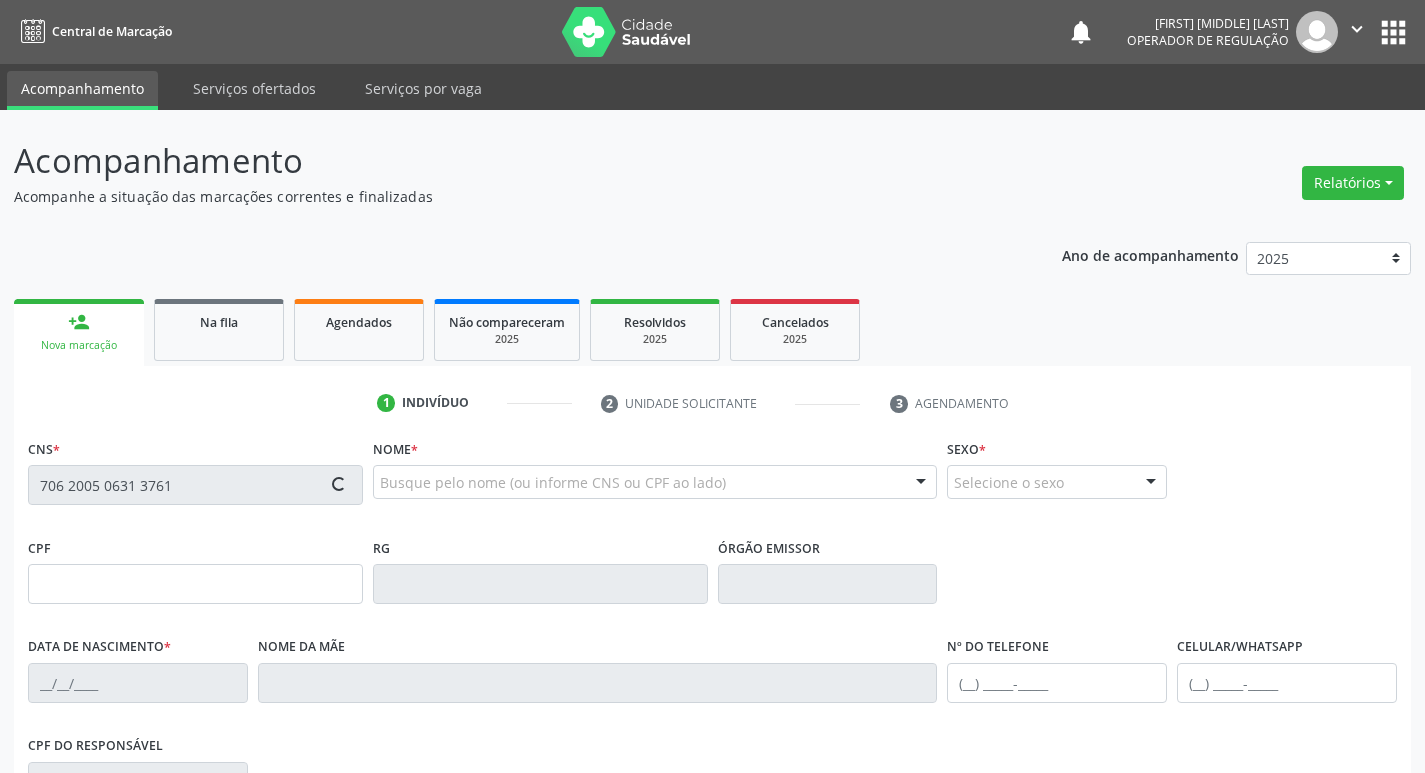 type on "S/N" 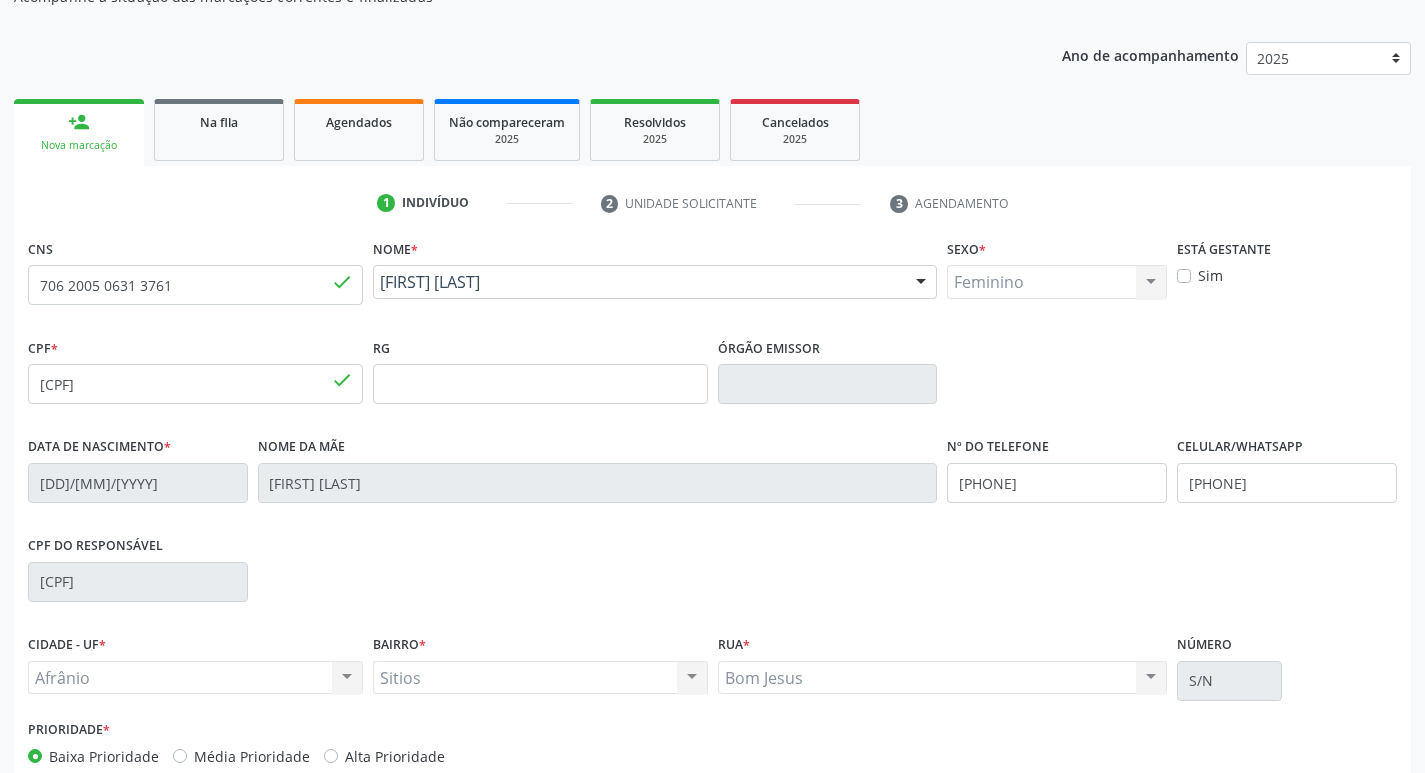 scroll, scrollTop: 311, scrollLeft: 0, axis: vertical 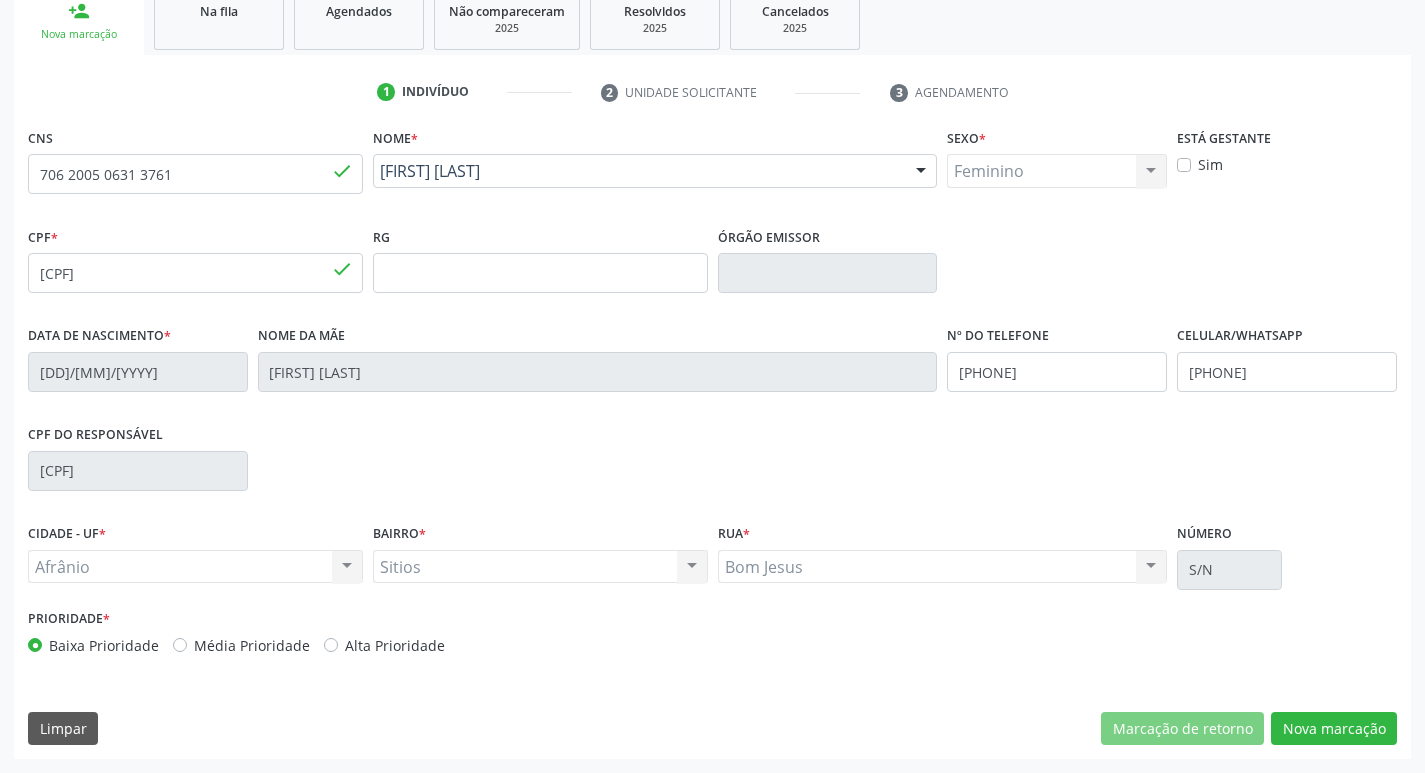 click on "Média Prioridade" at bounding box center (241, 645) 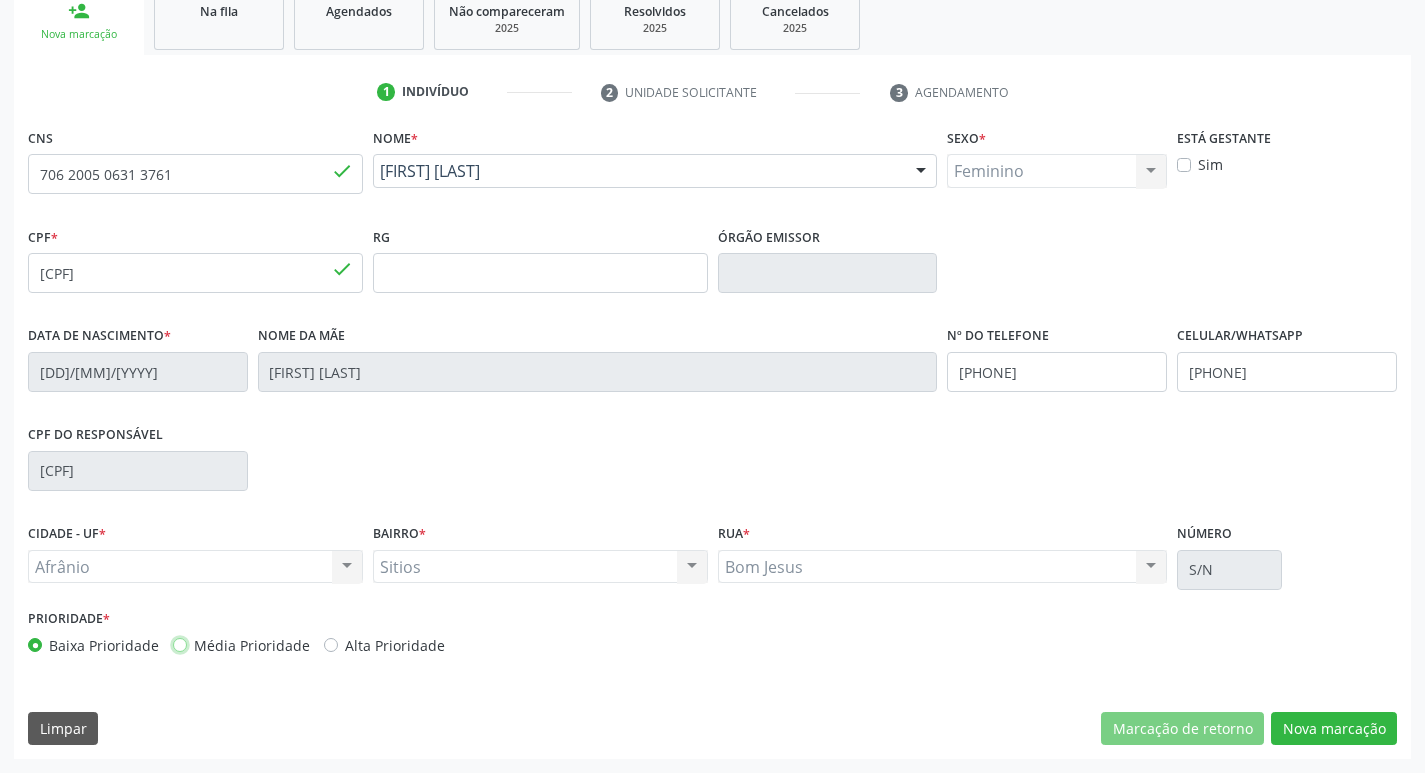 click on "Média Prioridade" at bounding box center (180, 644) 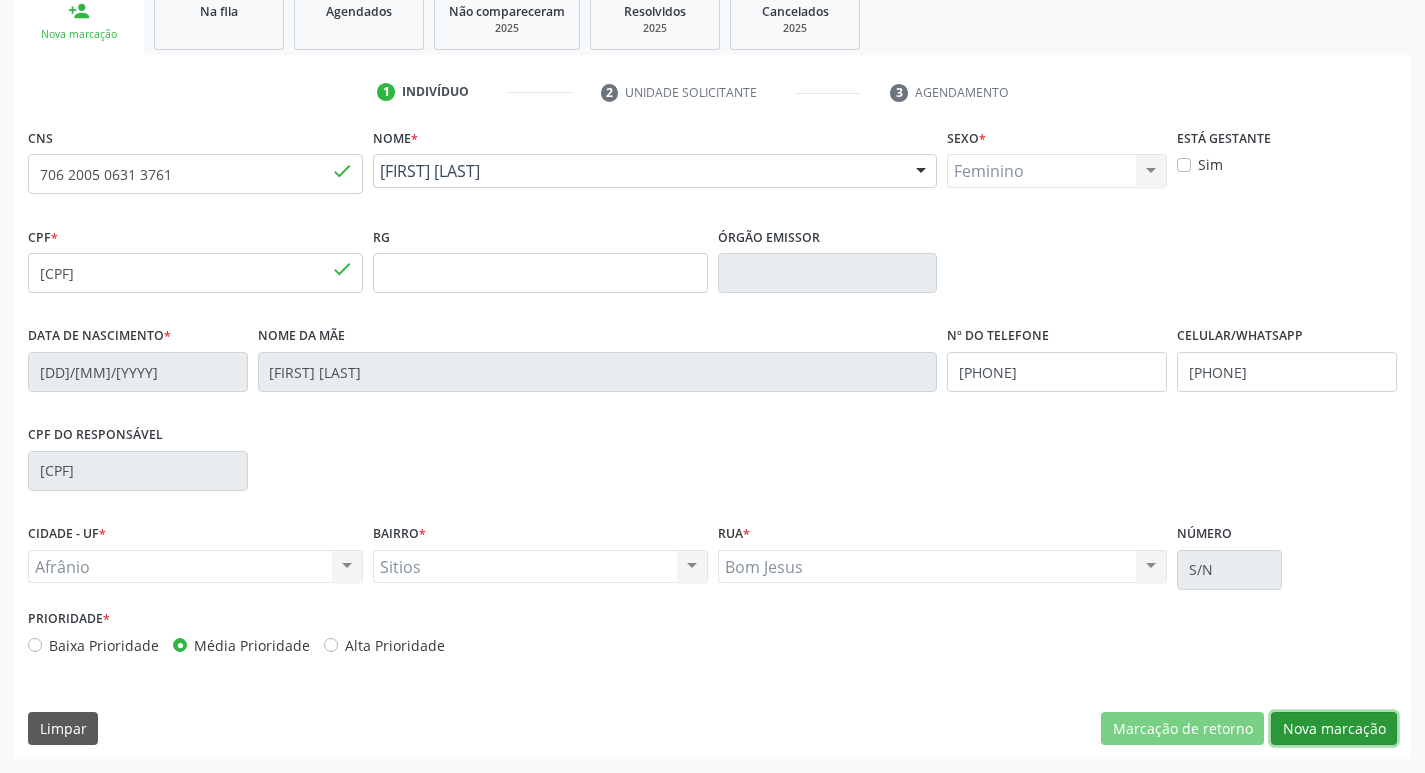 click on "Nova marcação" at bounding box center [1334, 729] 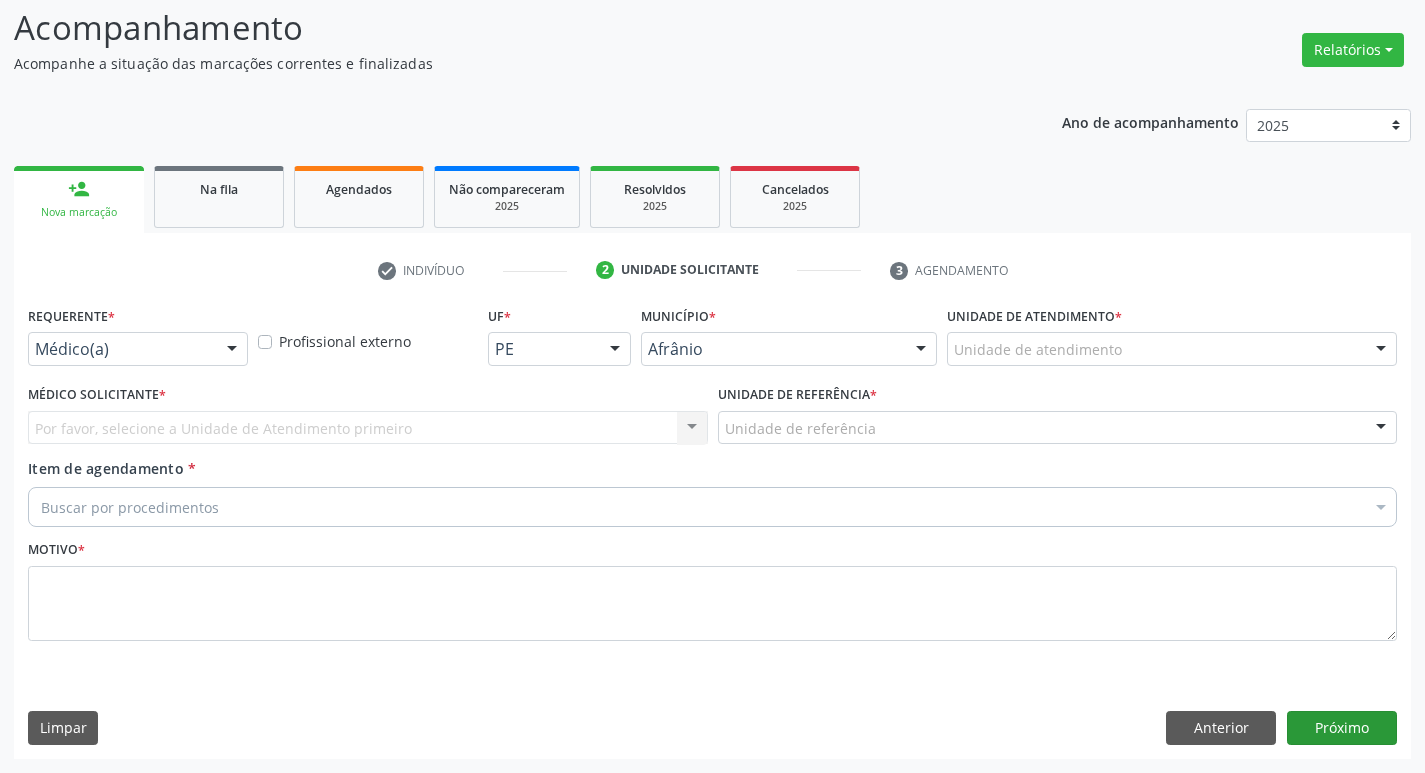scroll, scrollTop: 133, scrollLeft: 0, axis: vertical 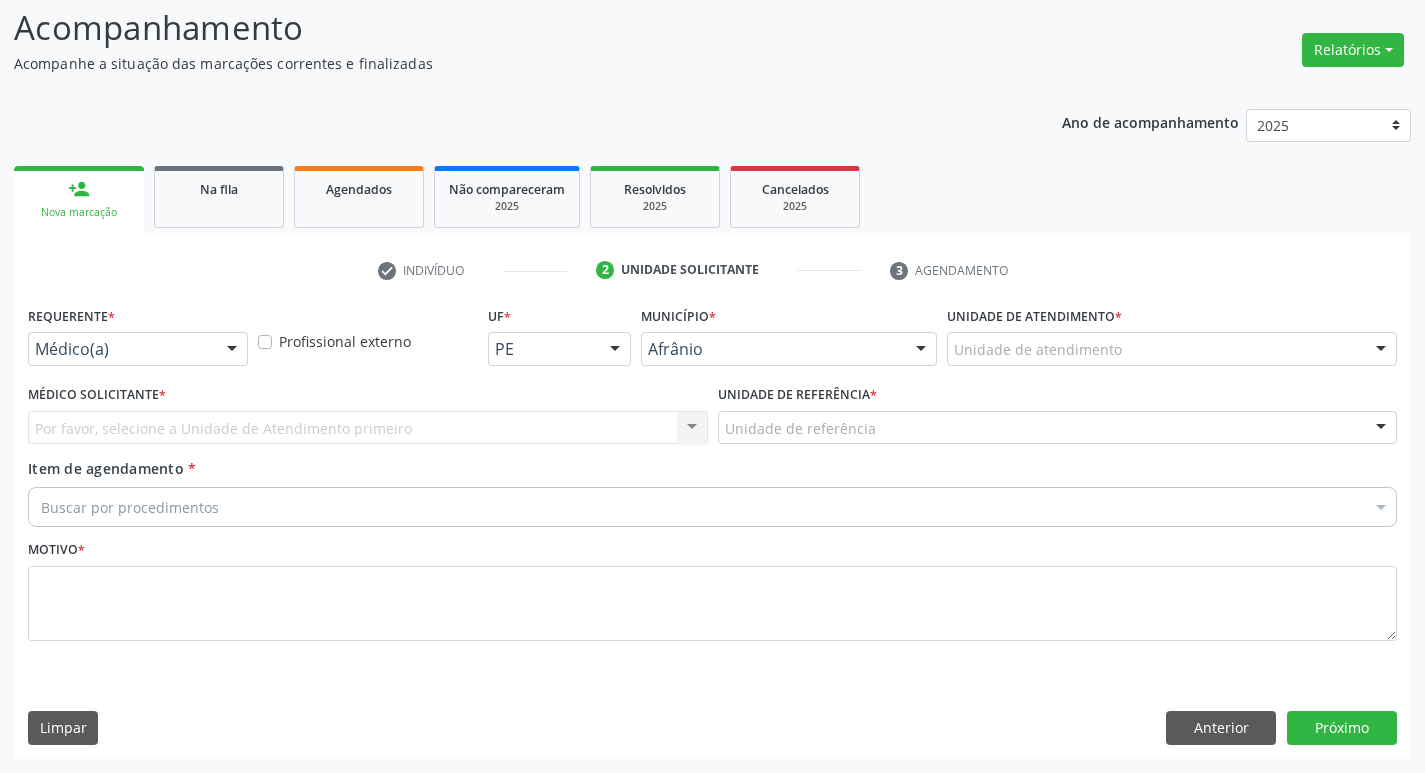 click on "Unidade de atendimento" at bounding box center (1172, 349) 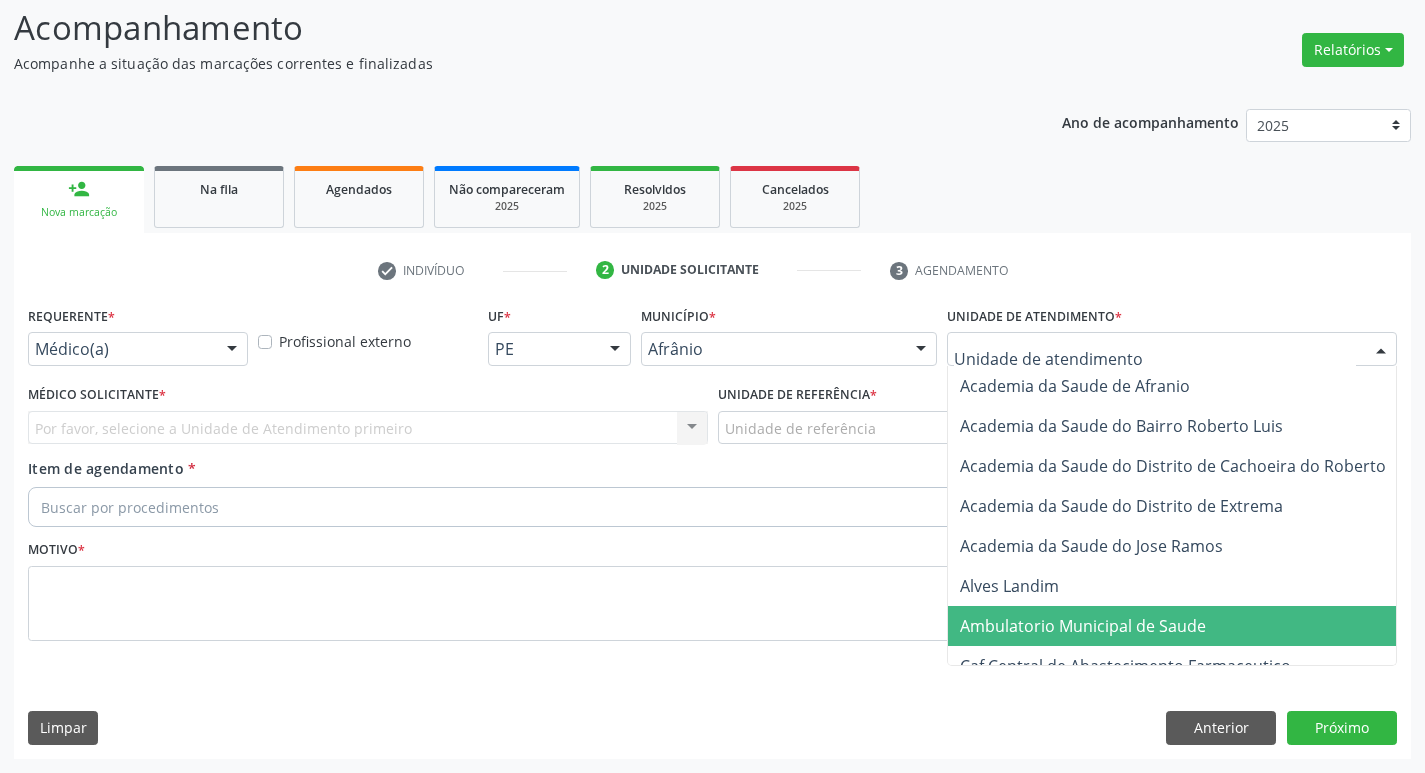 click on "Ambulatorio Municipal de Saude" at bounding box center [1083, 626] 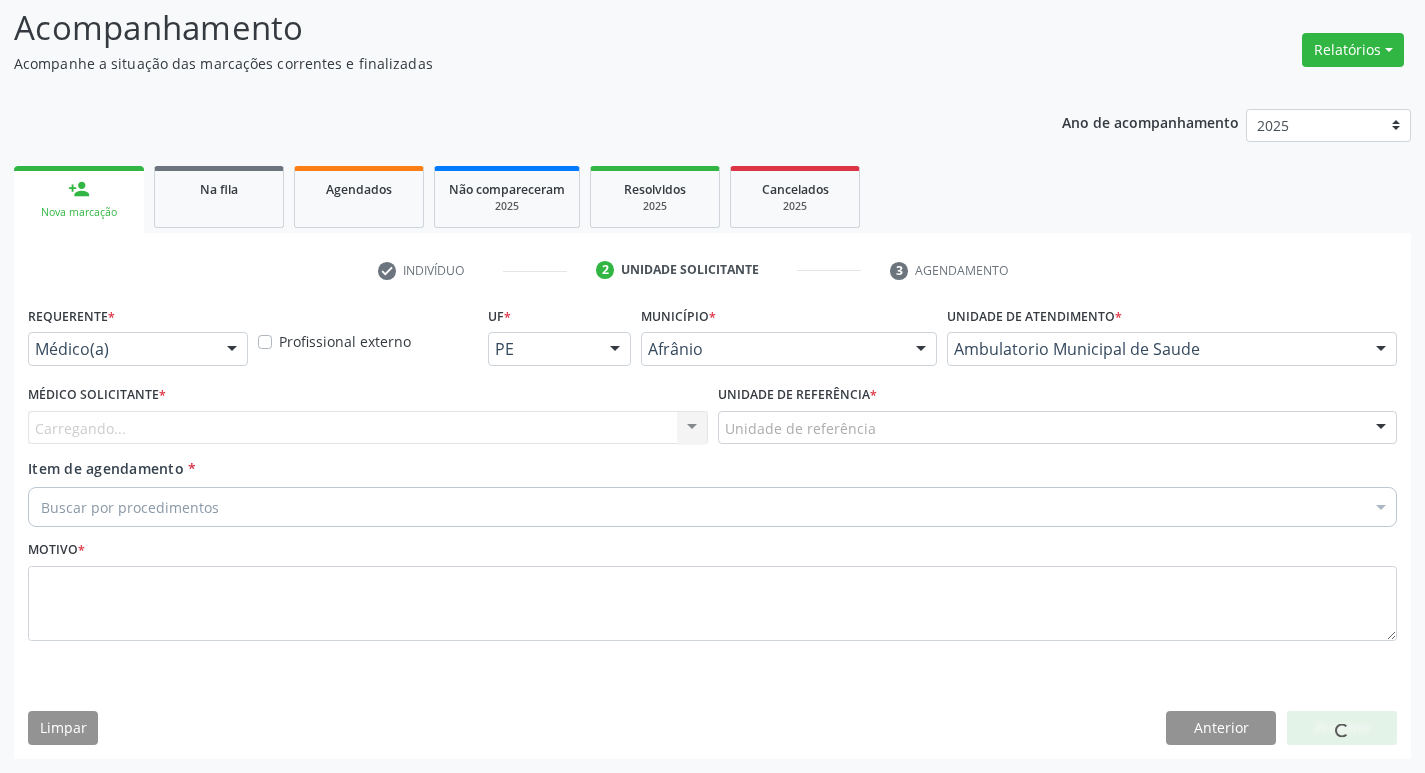 click on "Carregando...
Nenhum resultado encontrado para: "   "
Não há nenhuma opção para ser exibida." at bounding box center (368, 428) 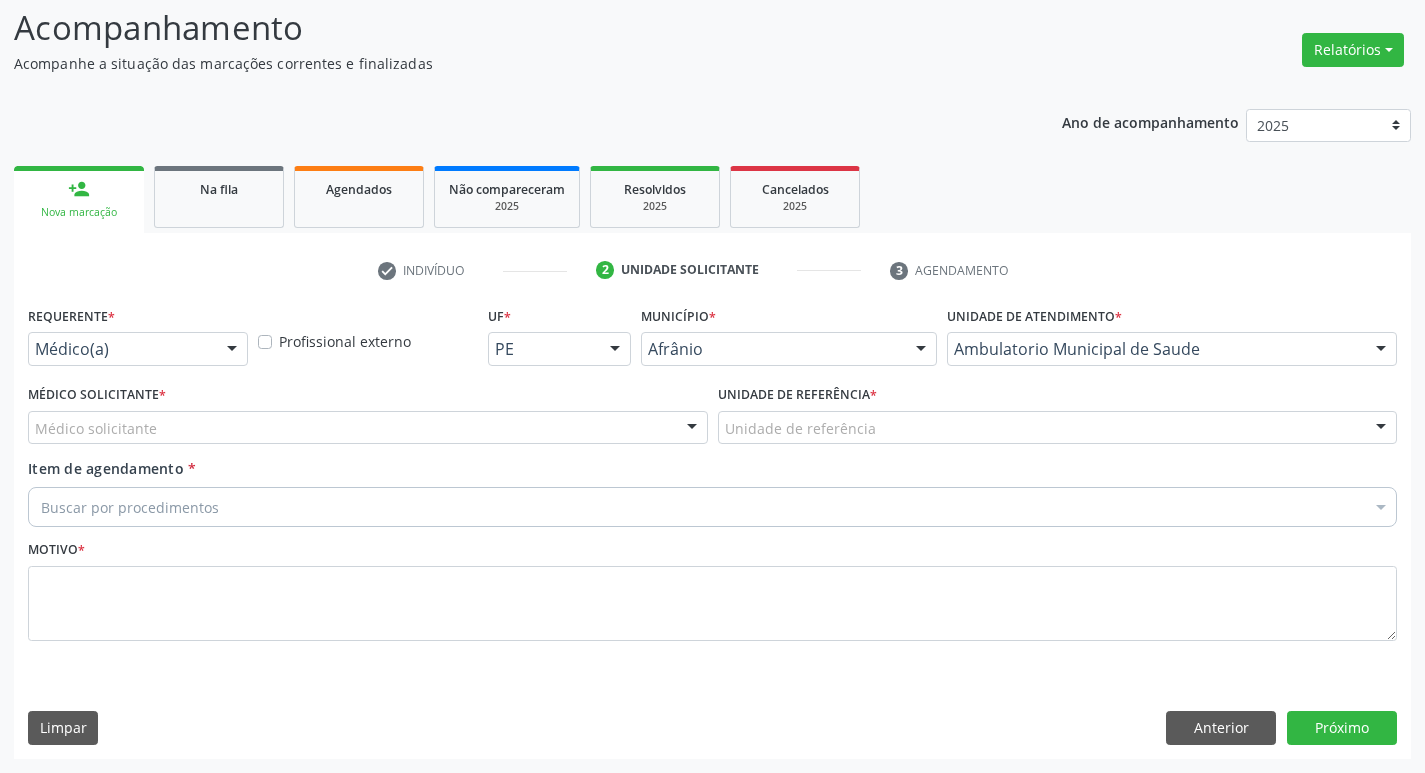 click on "Médico solicitante" at bounding box center [368, 428] 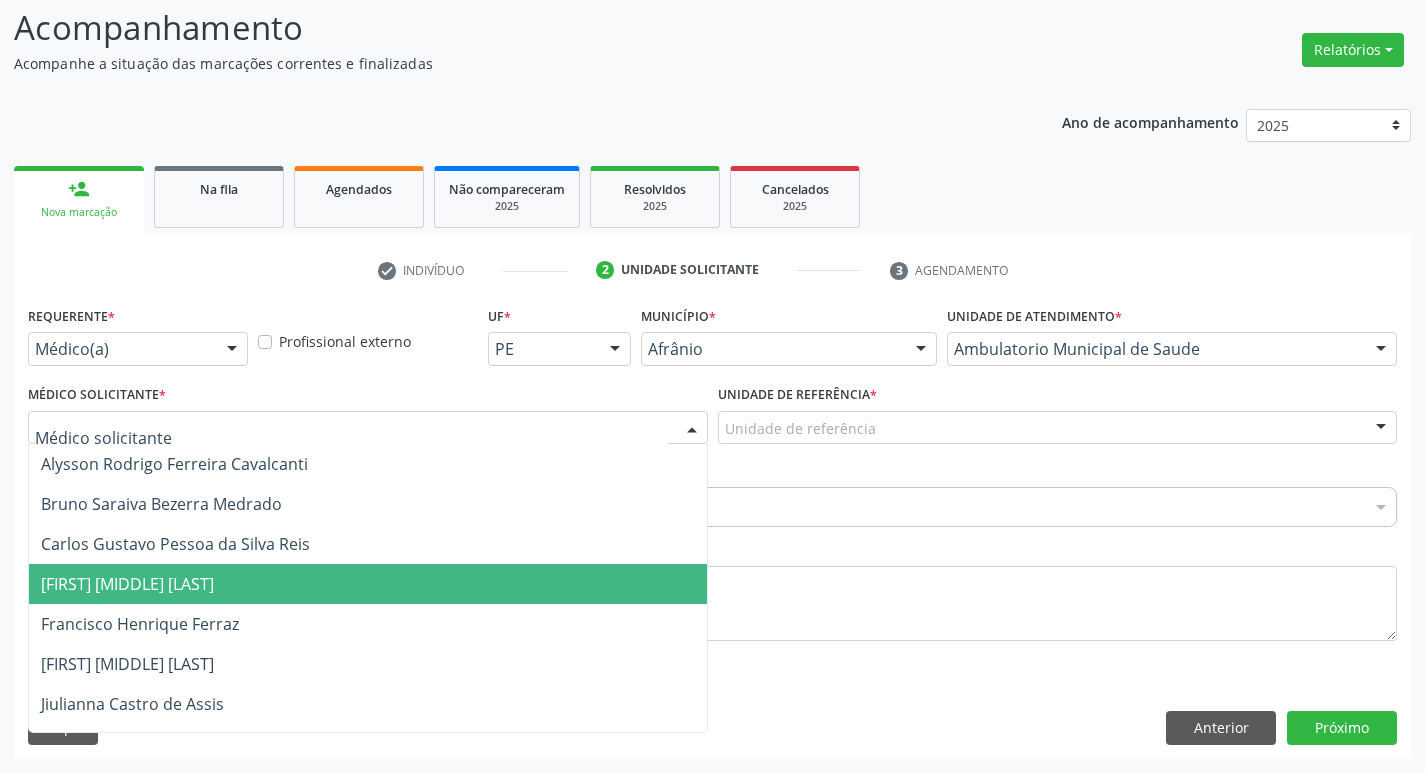 click on "[FIRST] [MIDDLE] [LAST]" at bounding box center [368, 584] 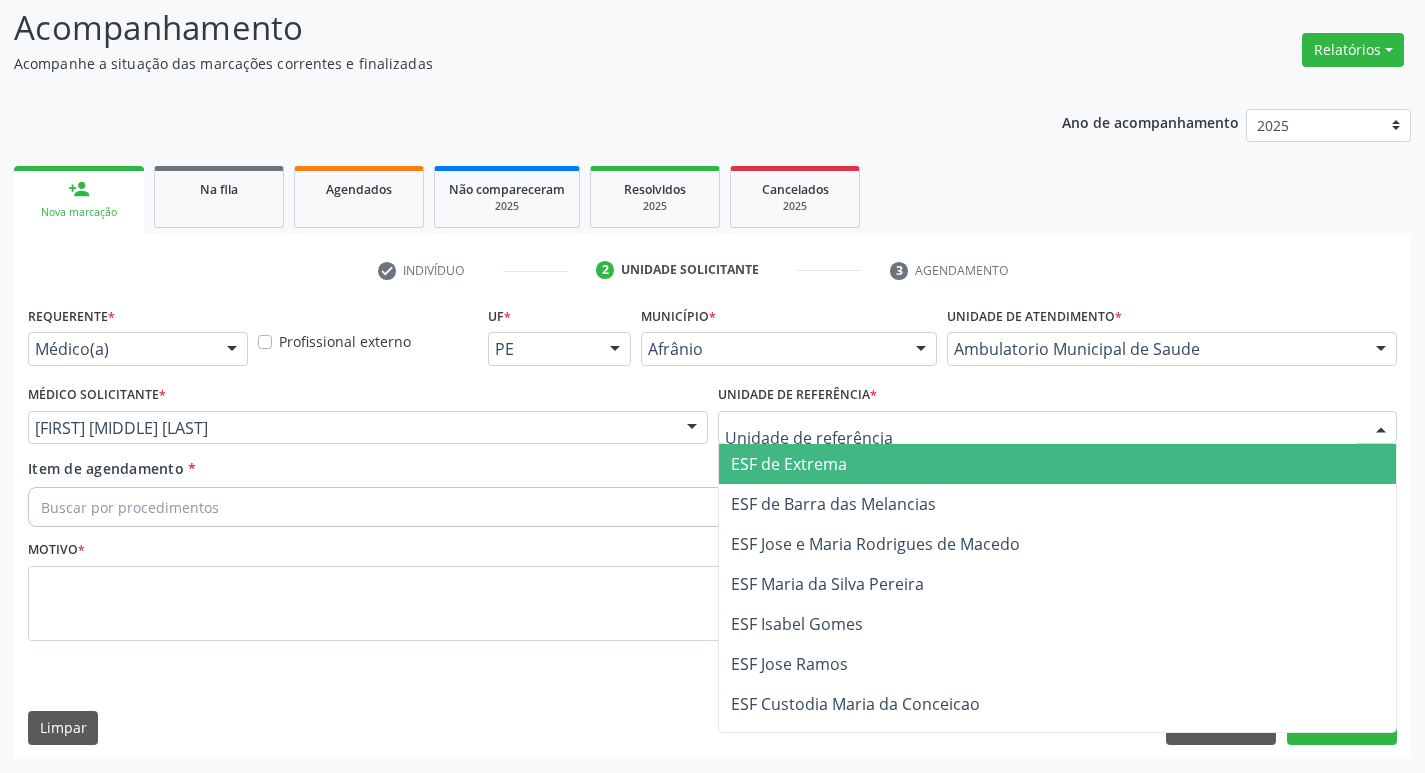 click at bounding box center [1058, 428] 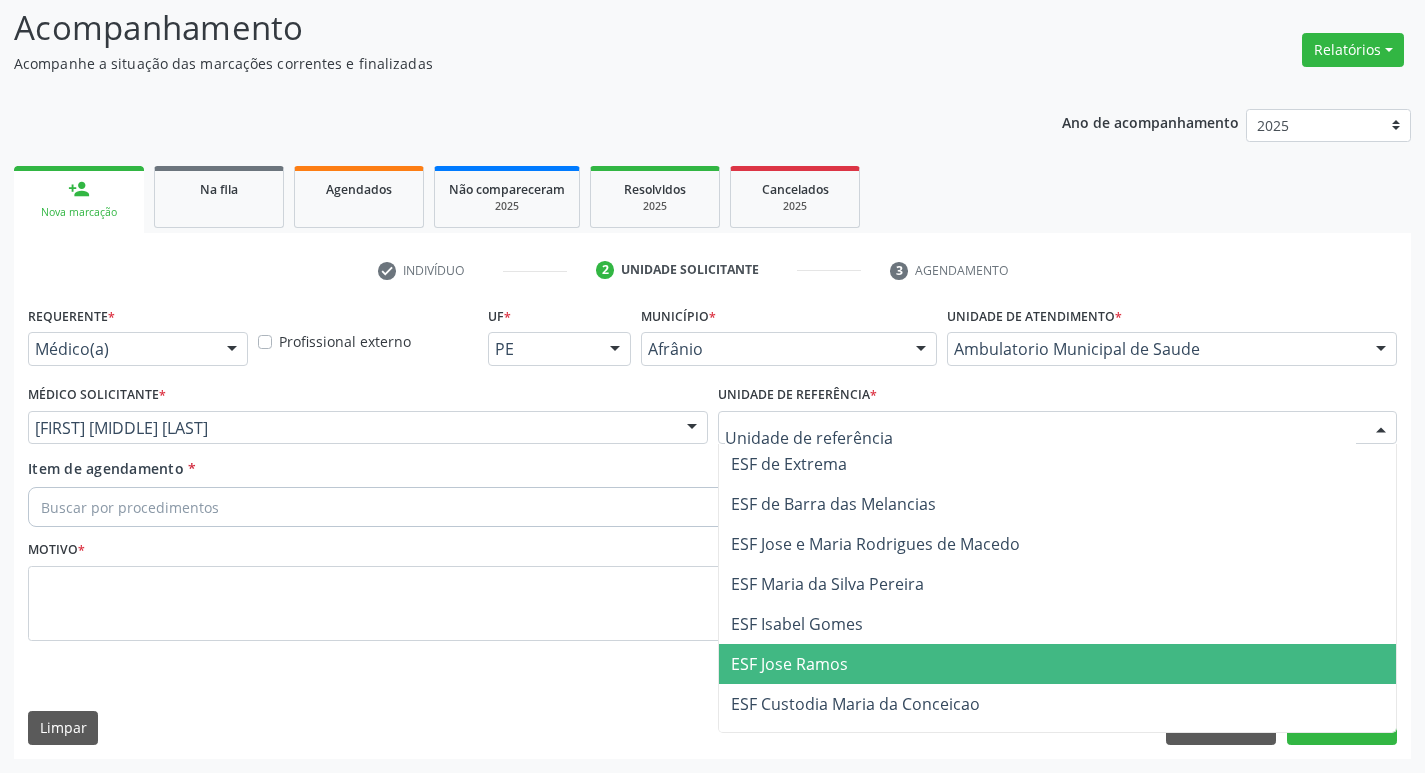 click on "ESF Jose Ramos" at bounding box center (1058, 664) 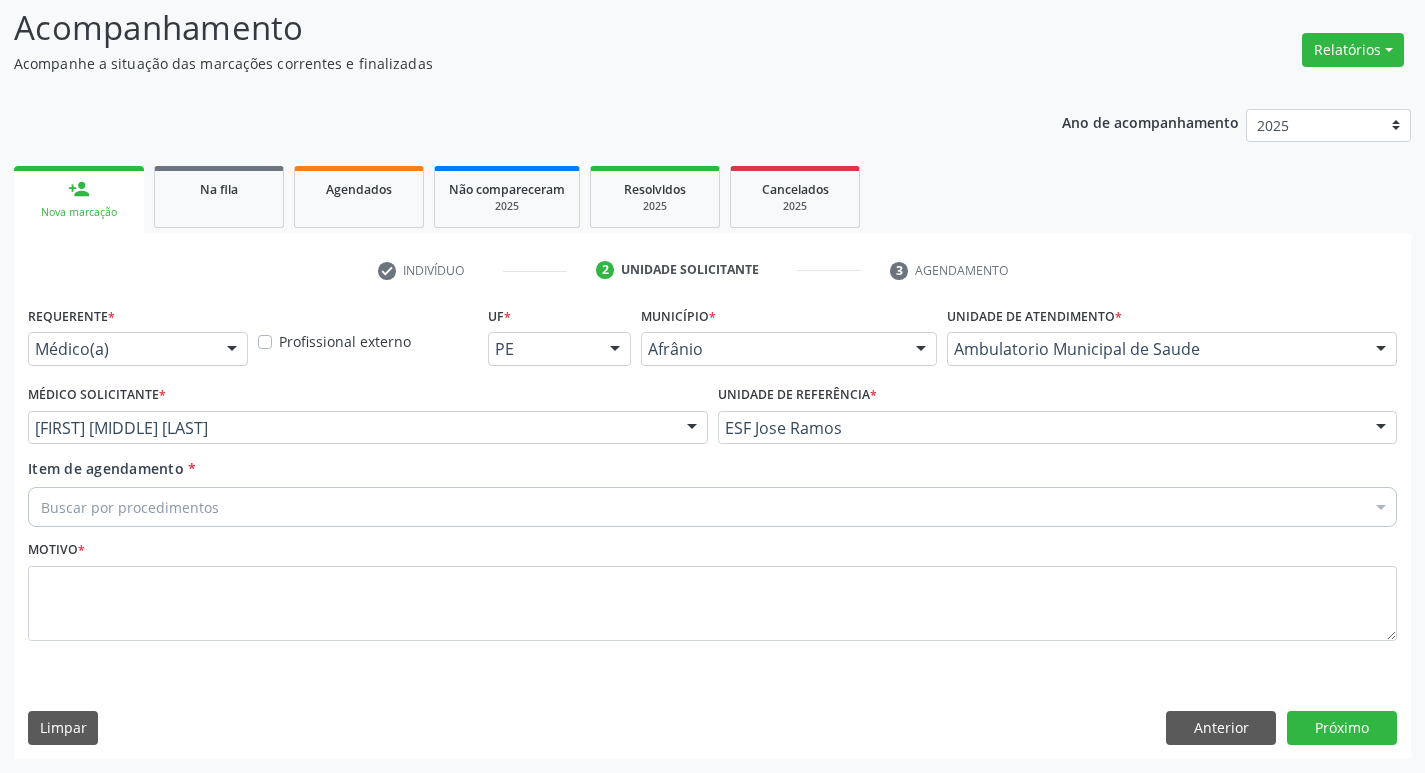 click on "Buscar por procedimentos" at bounding box center [712, 507] 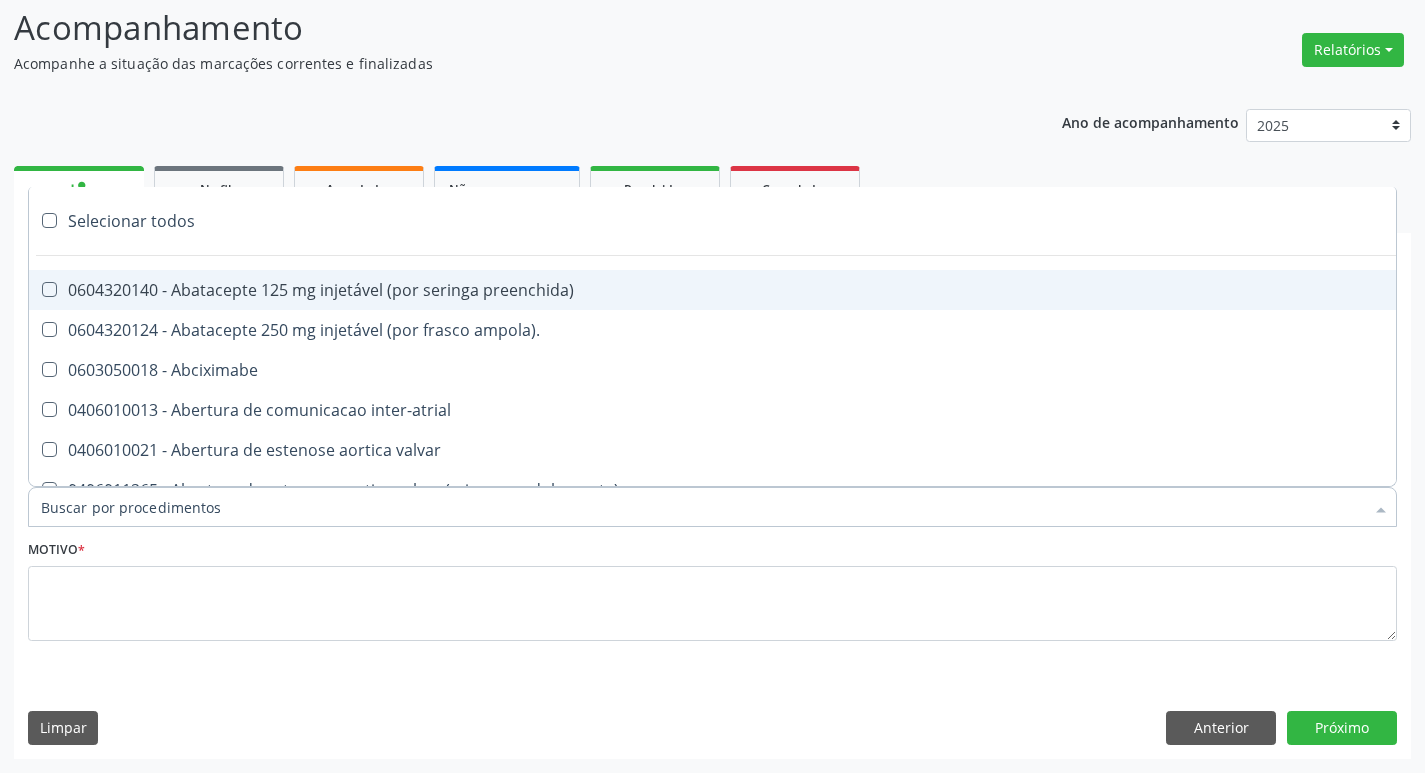 paste on "ortoped" 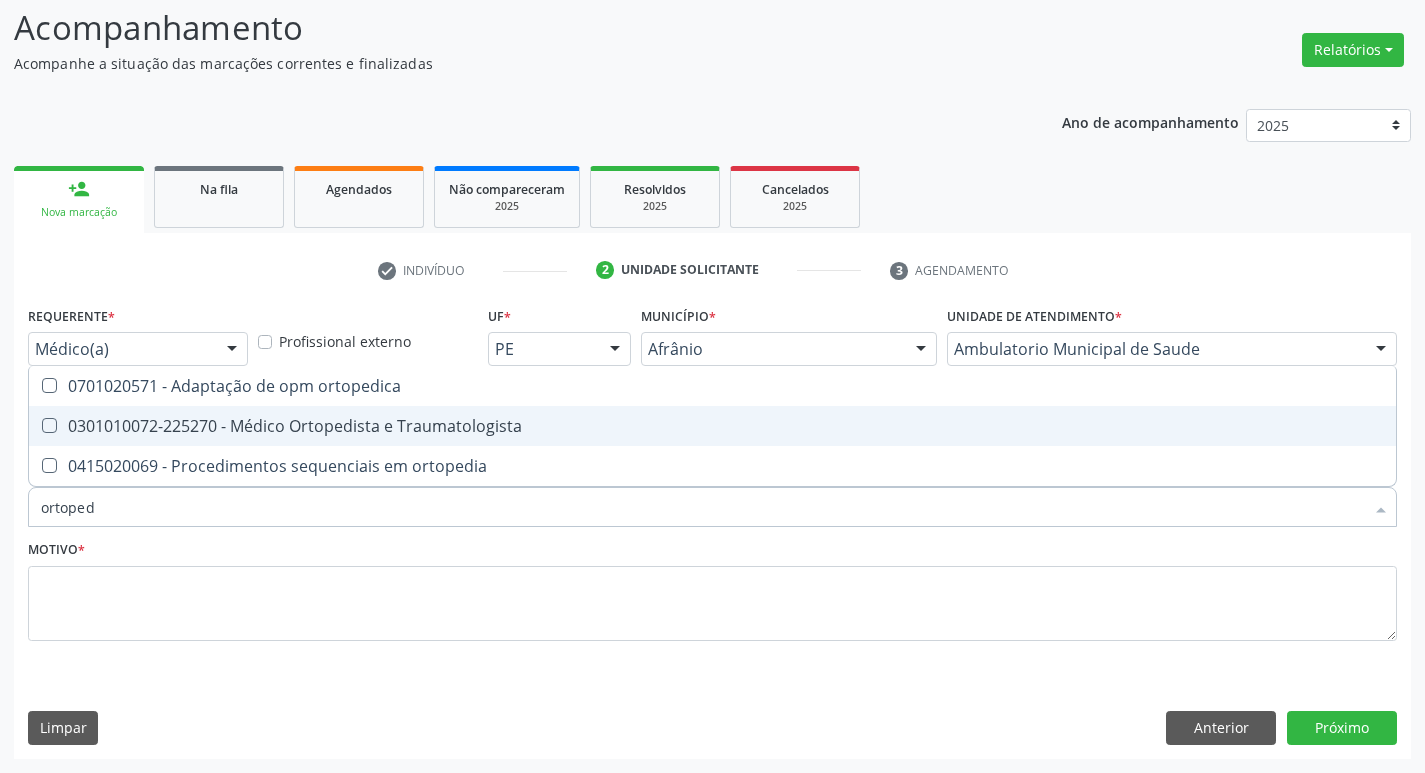click at bounding box center (49, 425) 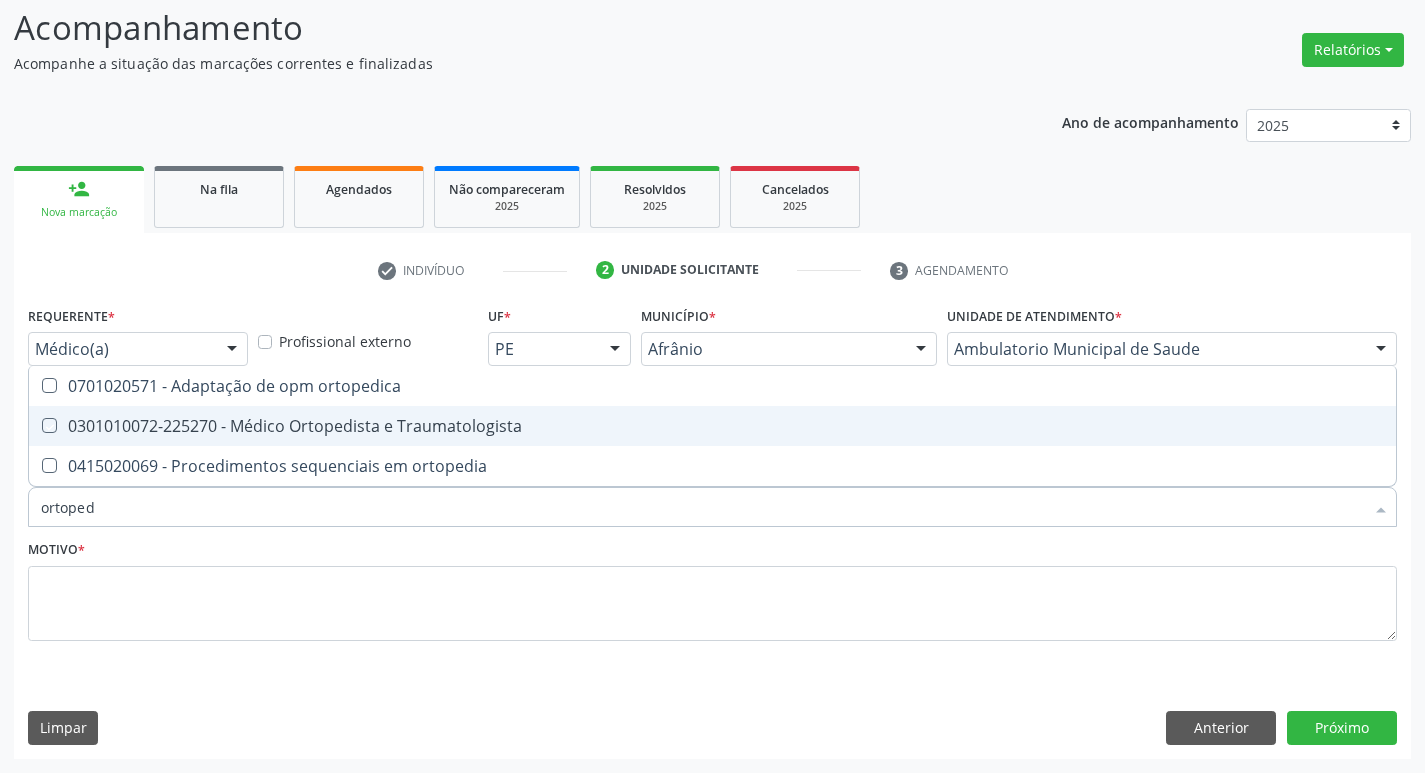 click at bounding box center (35, 425) 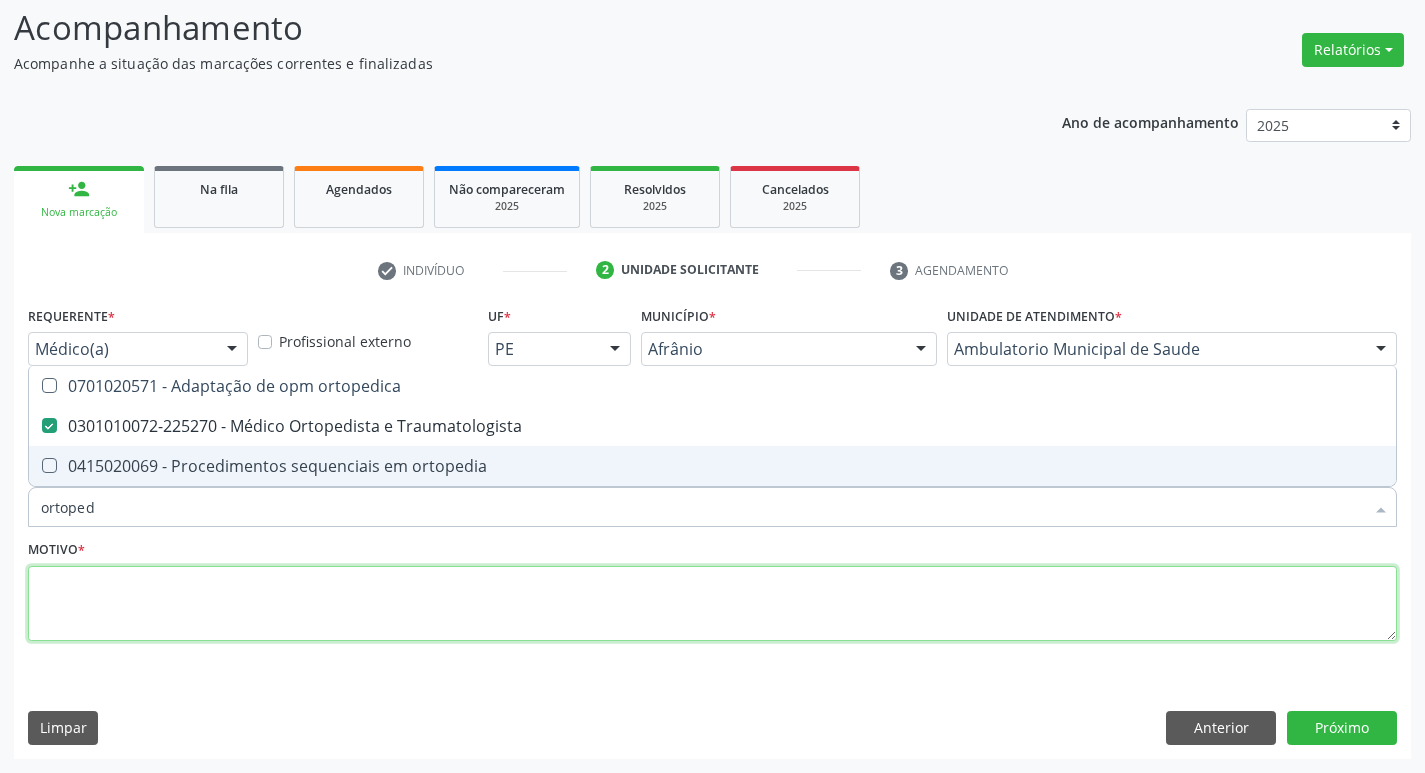 click at bounding box center (712, 604) 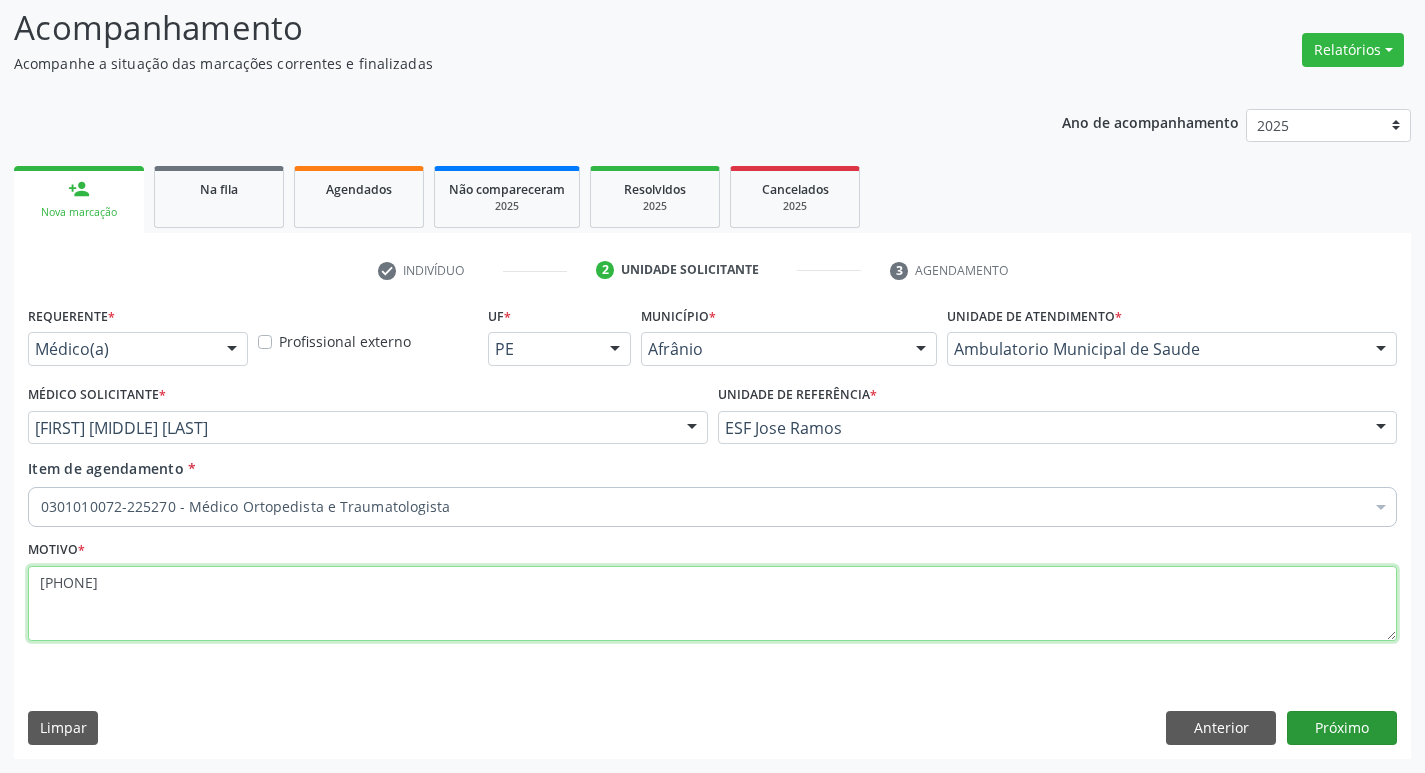 type on "[PHONE]" 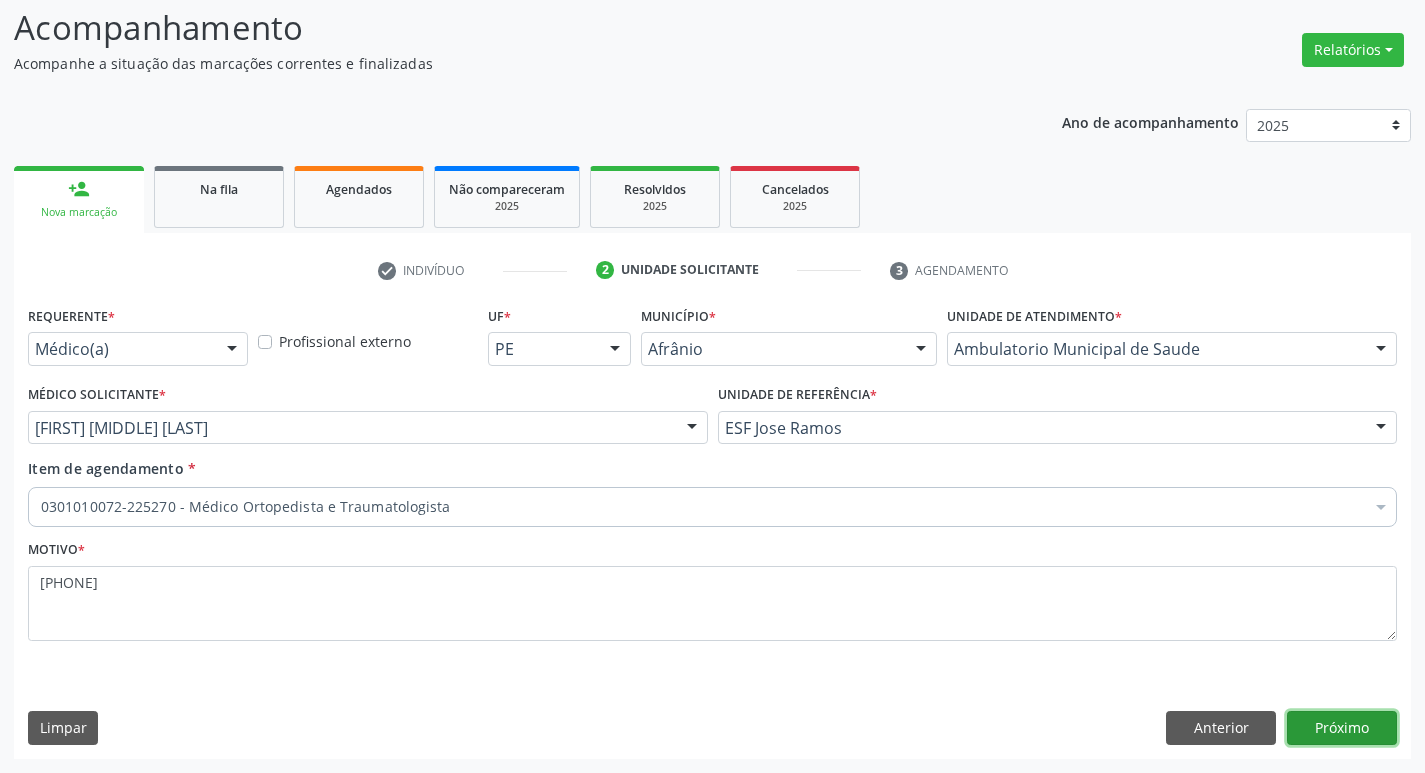 click on "Próximo" at bounding box center [1342, 728] 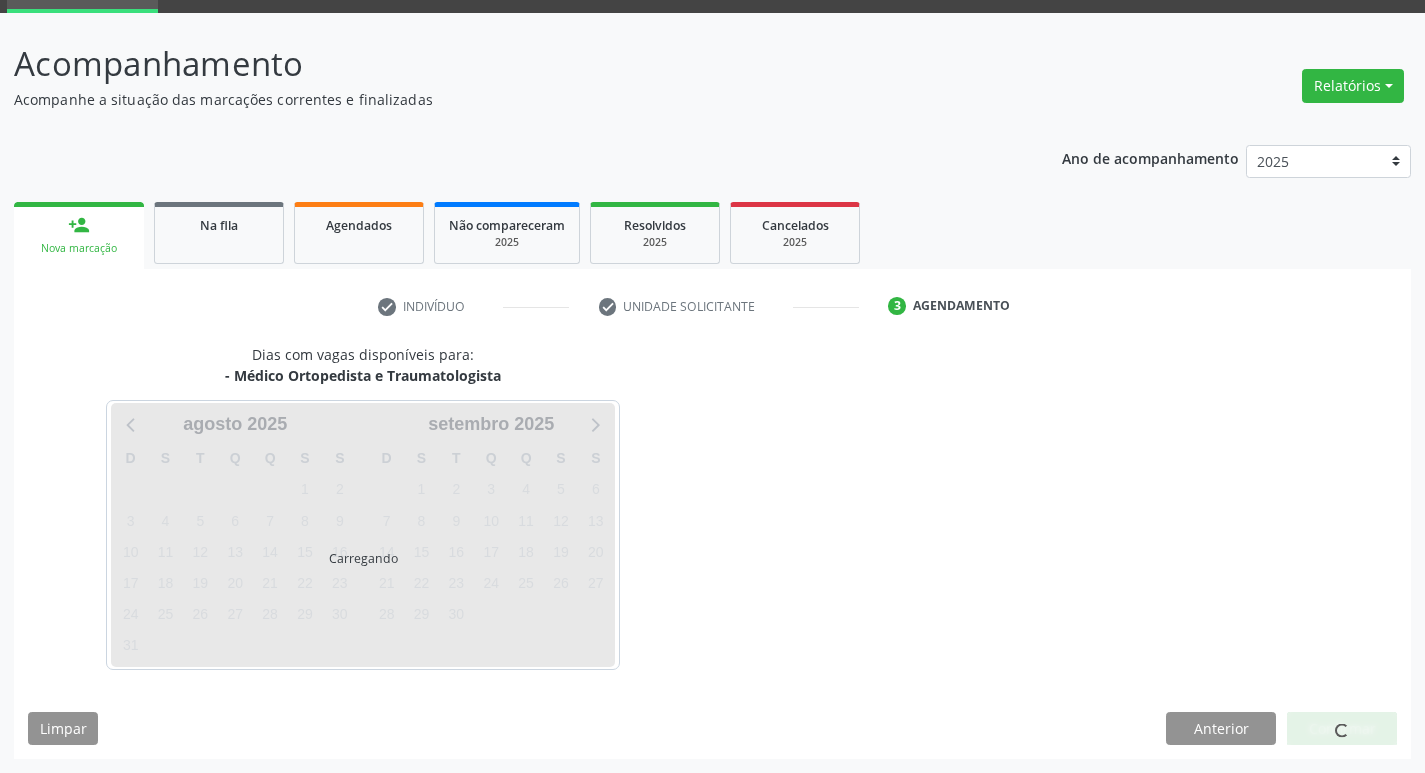 scroll, scrollTop: 97, scrollLeft: 0, axis: vertical 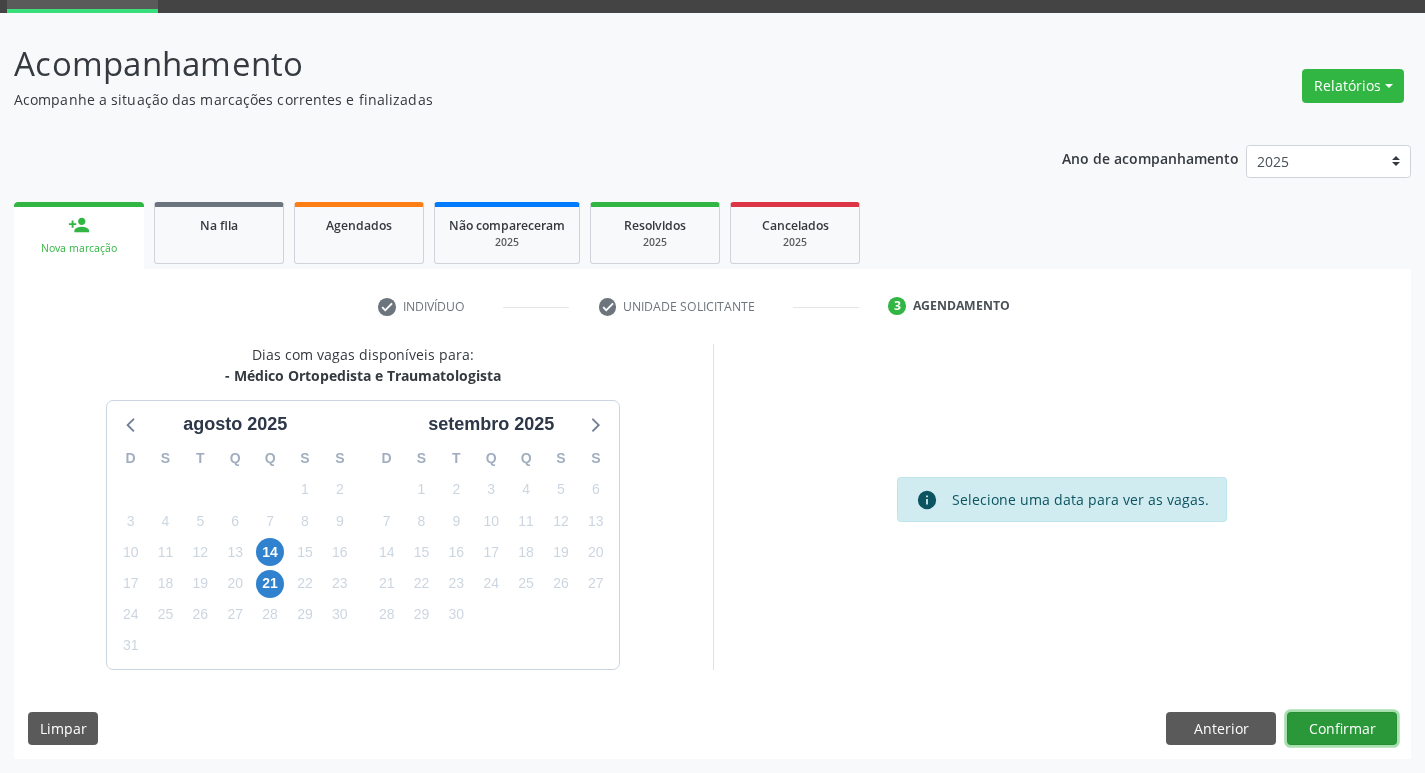 click on "Confirmar" at bounding box center (1342, 729) 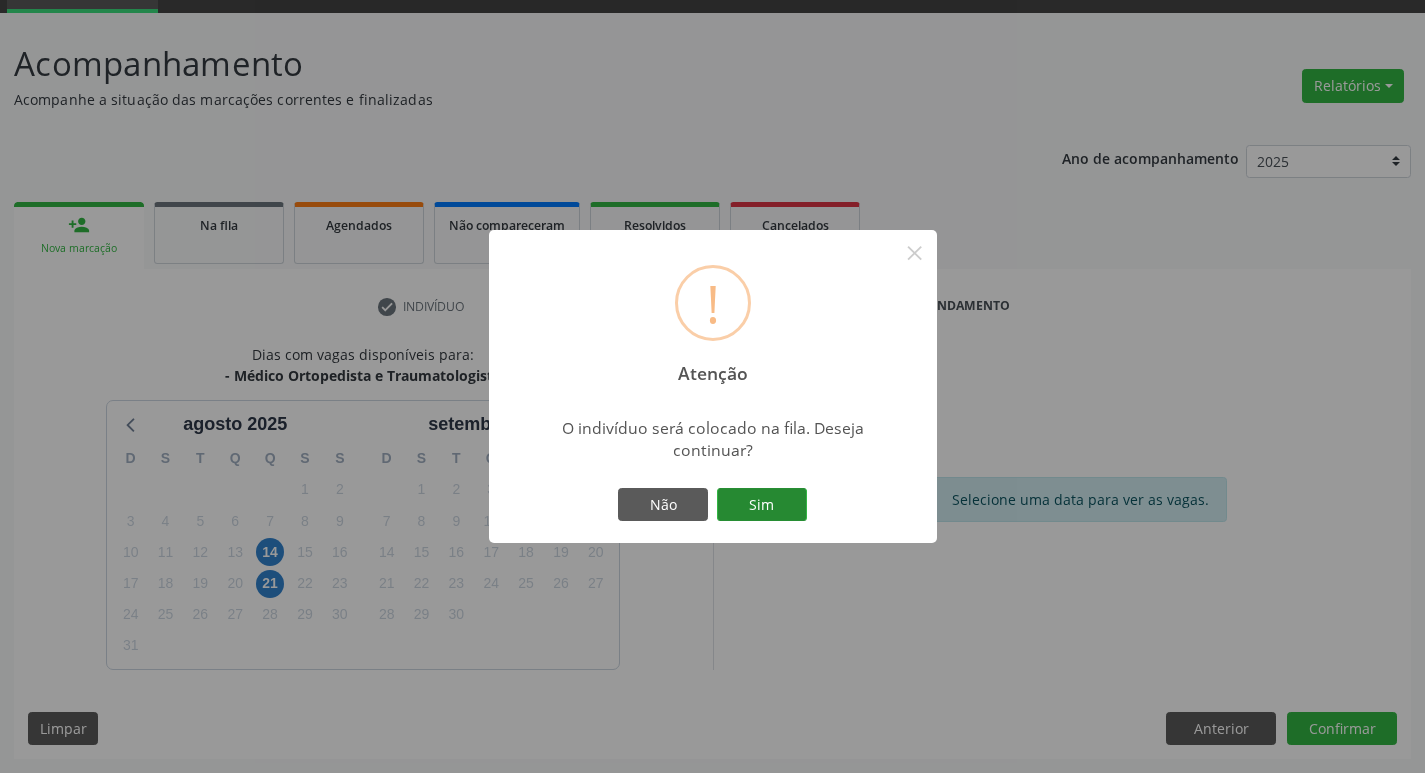 click on "Sim" at bounding box center (762, 505) 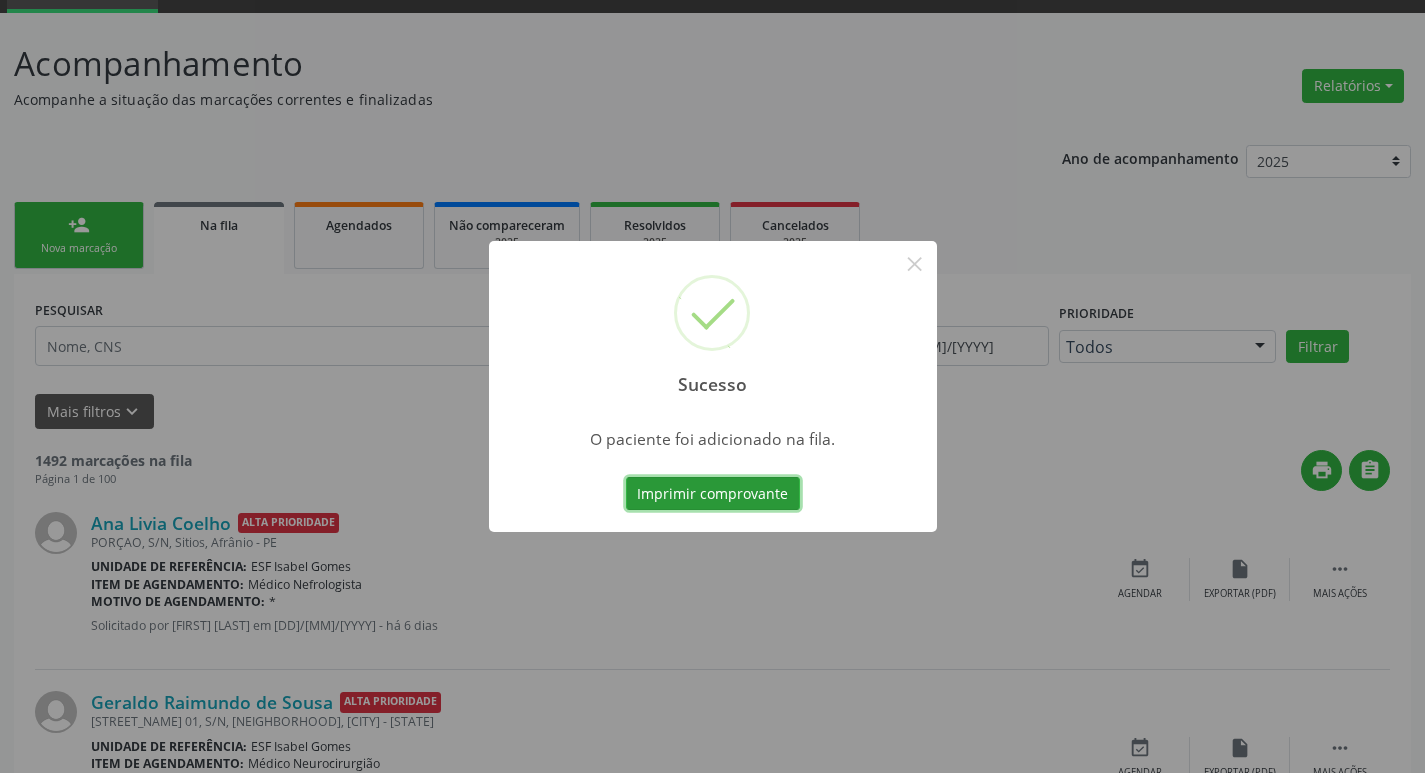 scroll, scrollTop: 0, scrollLeft: 0, axis: both 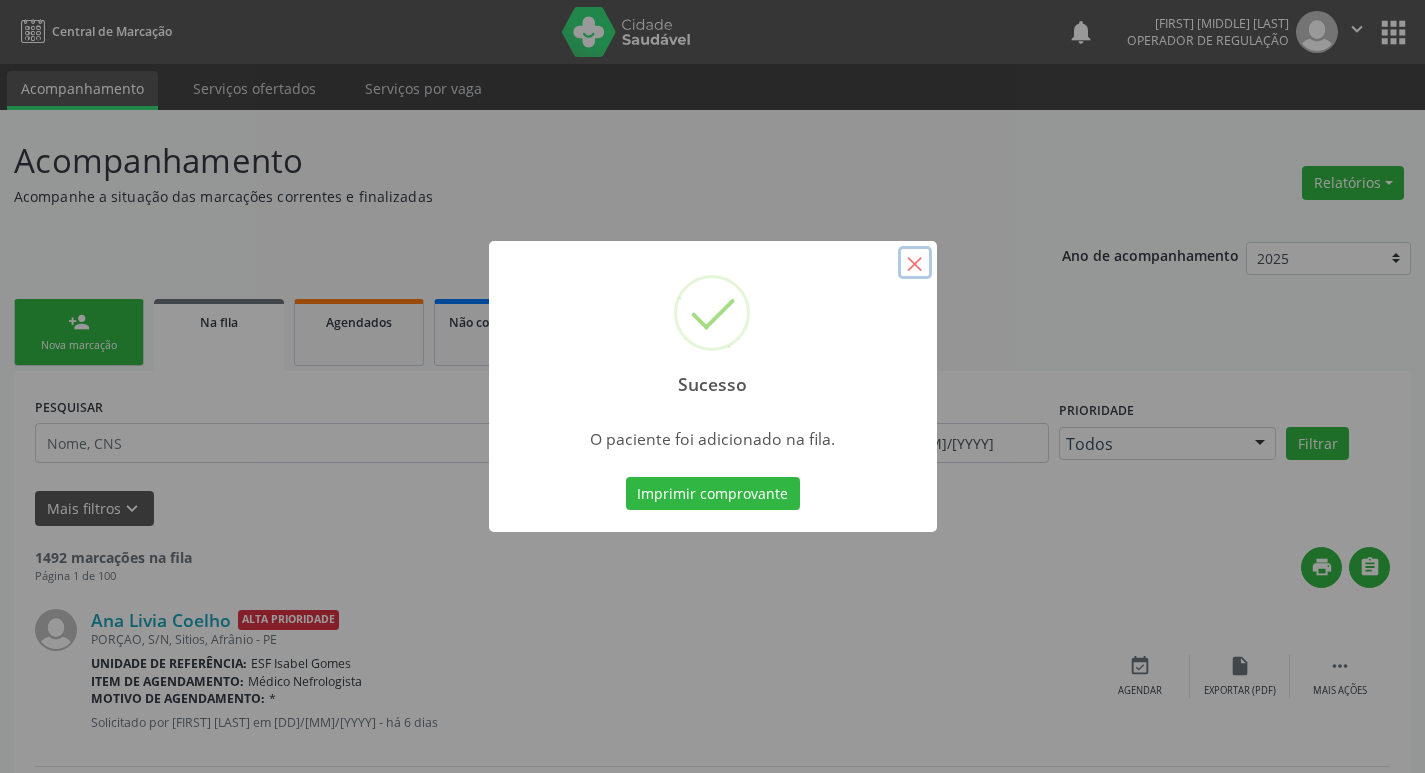 click on "×" at bounding box center [915, 263] 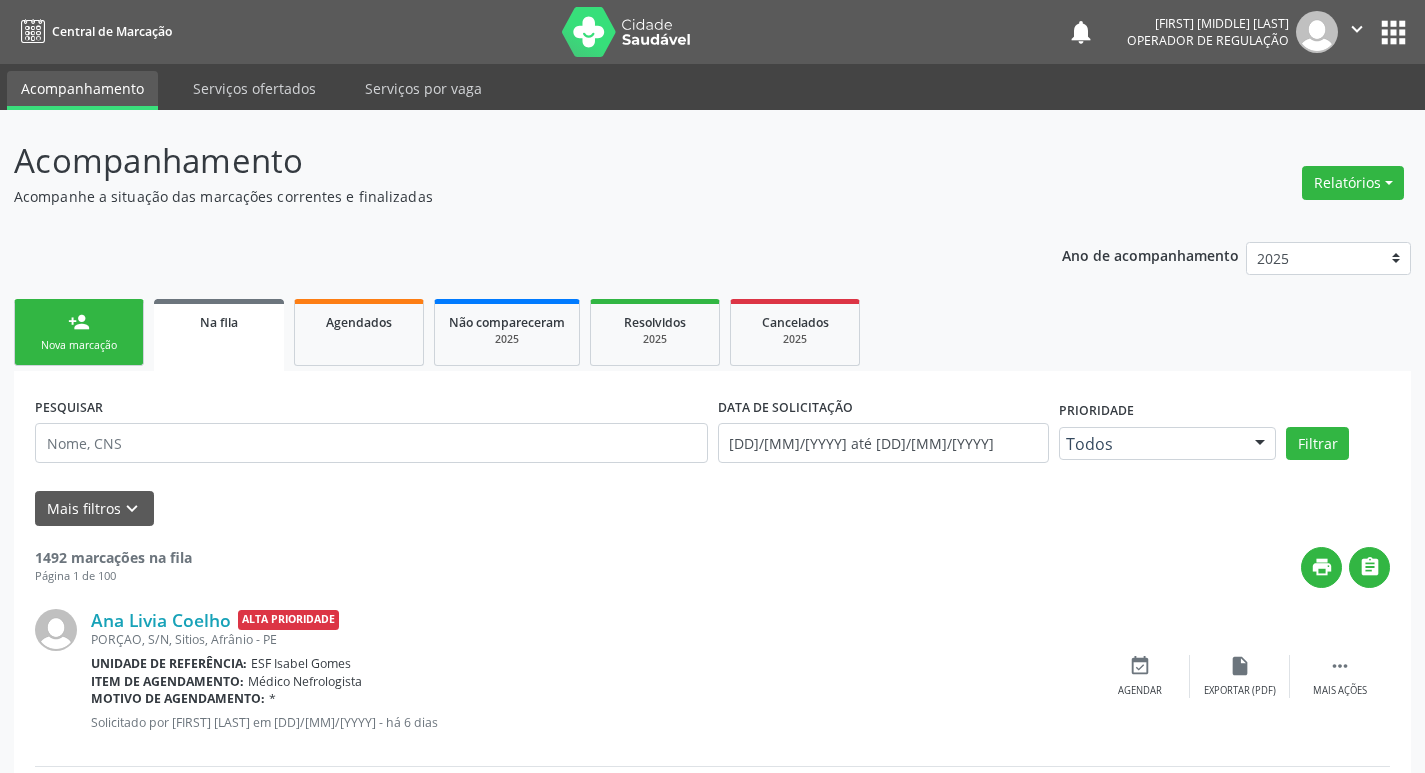 click on "person_add" at bounding box center (79, 322) 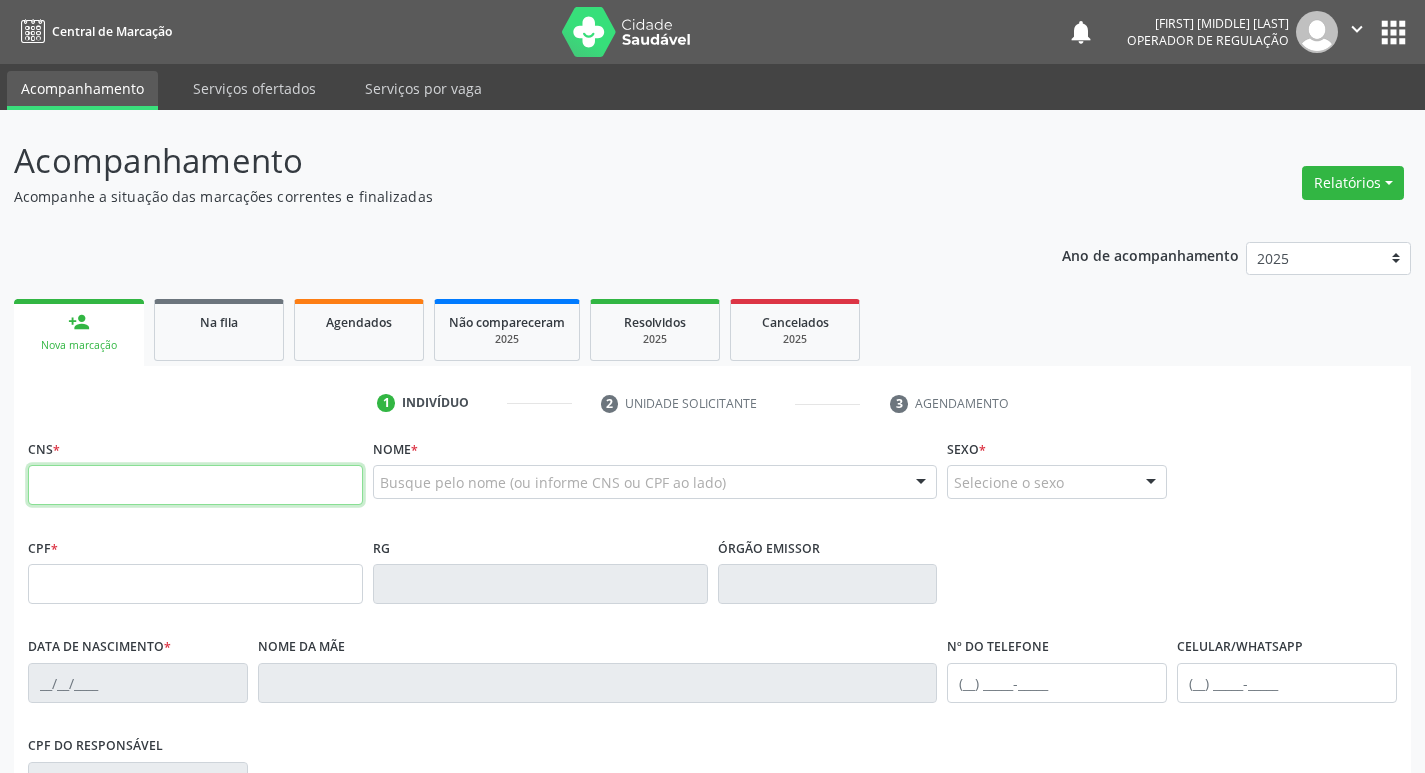 drag, startPoint x: 111, startPoint y: 470, endPoint x: 131, endPoint y: 484, distance: 24.41311 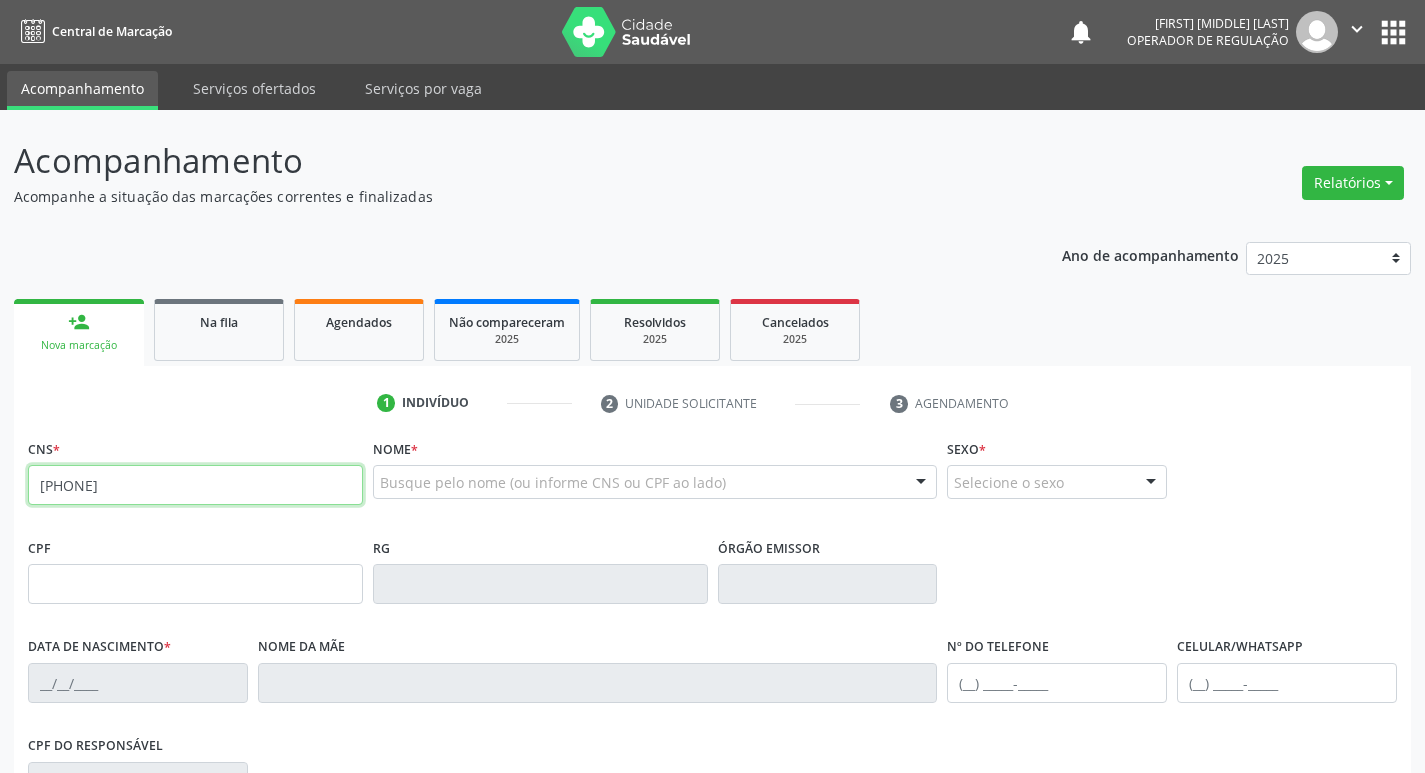 type on "[PHONE]" 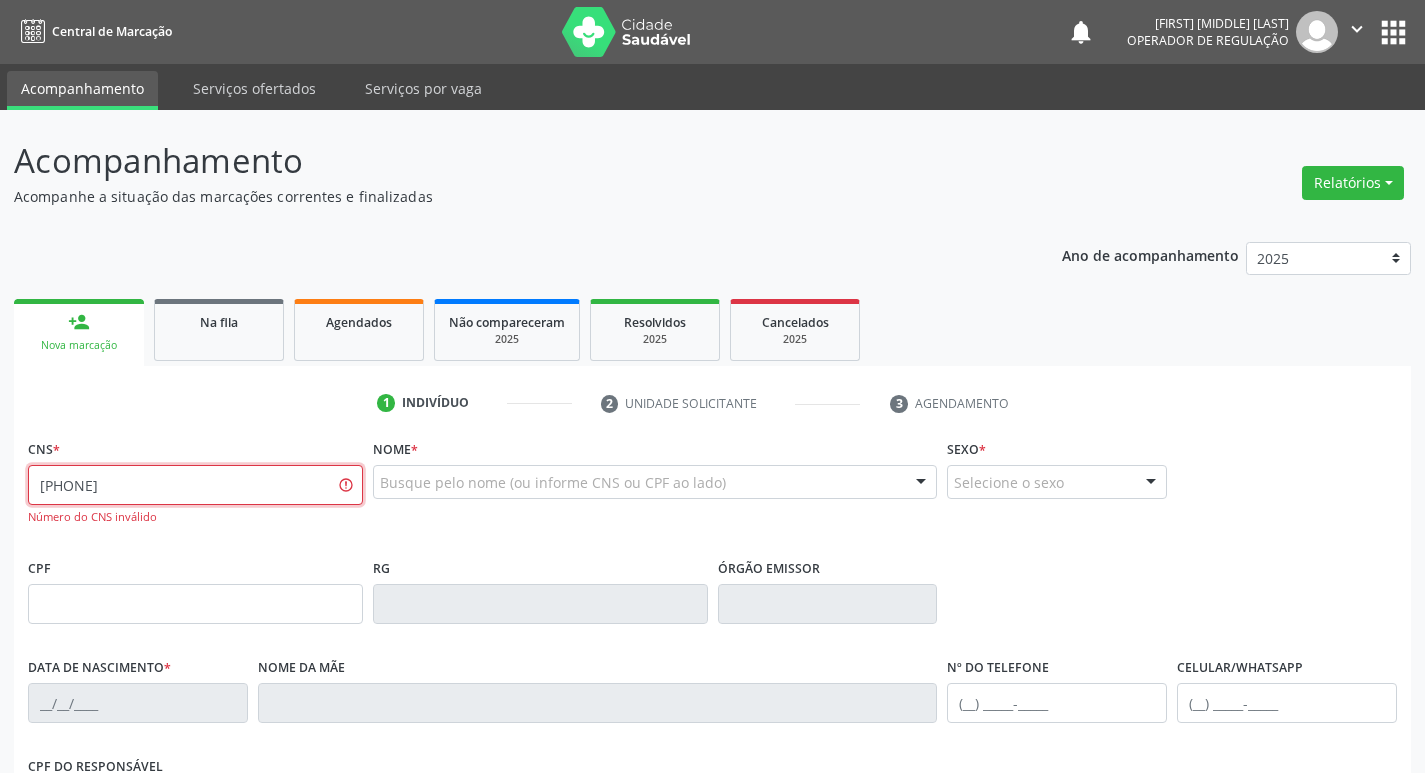 drag, startPoint x: 0, startPoint y: 435, endPoint x: 686, endPoint y: 64, distance: 779.8955 